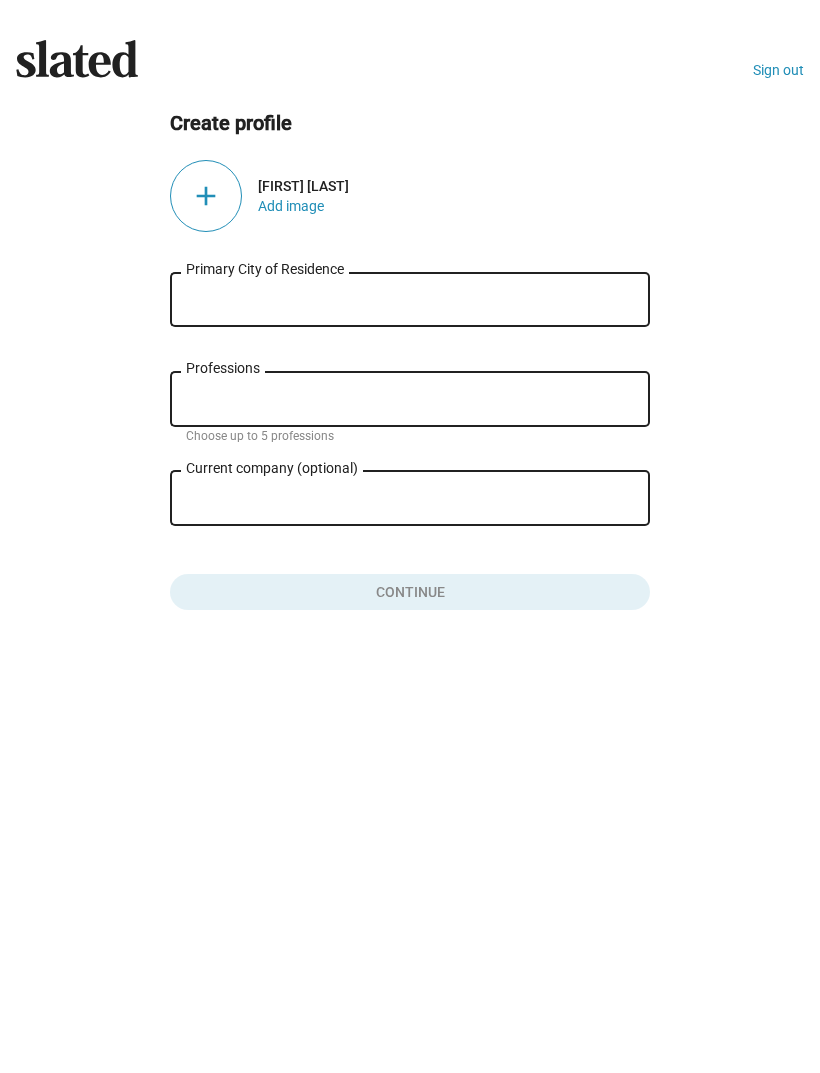 scroll, scrollTop: 0, scrollLeft: 0, axis: both 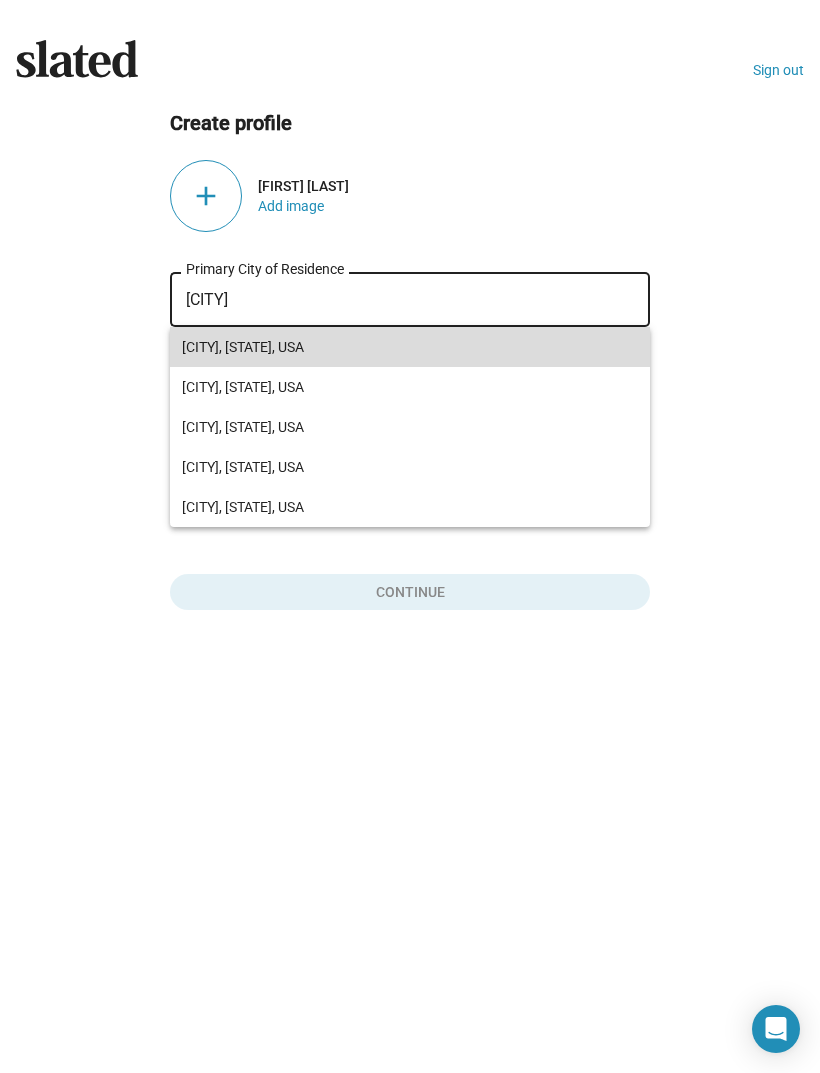 click on "[CITY], [STATE], USA" at bounding box center [410, 347] 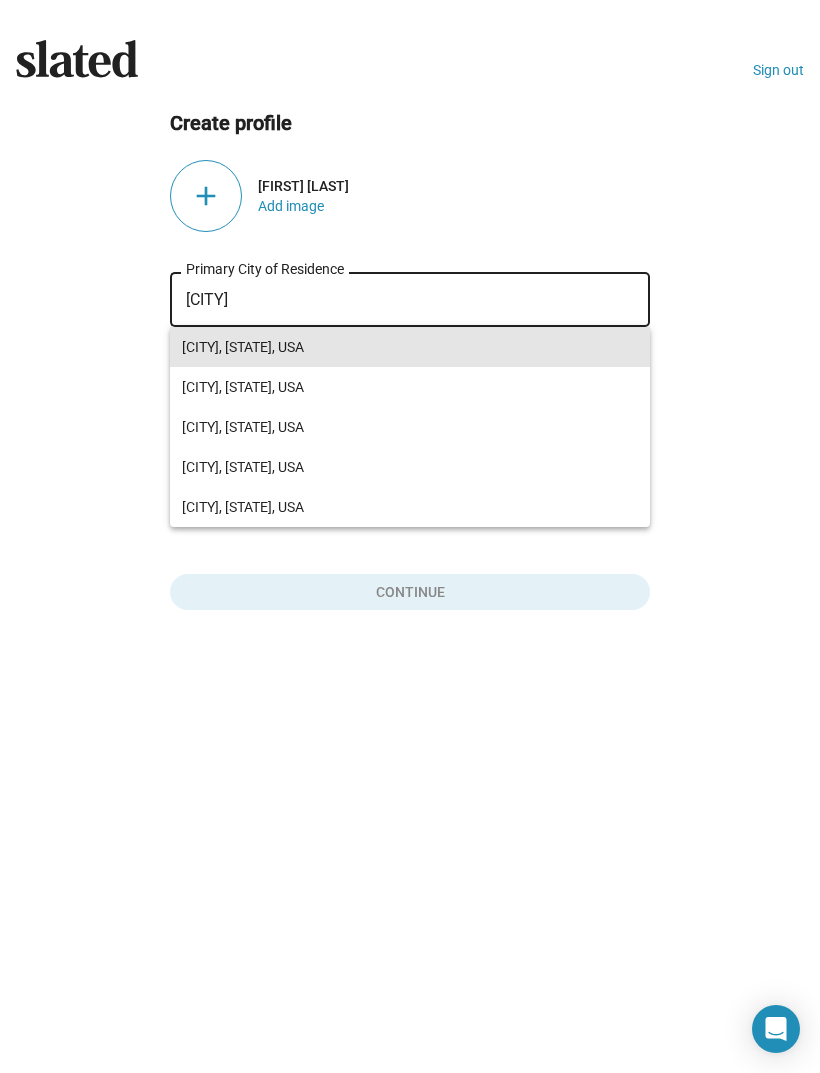 type on "[CITY], [STATE], USA" 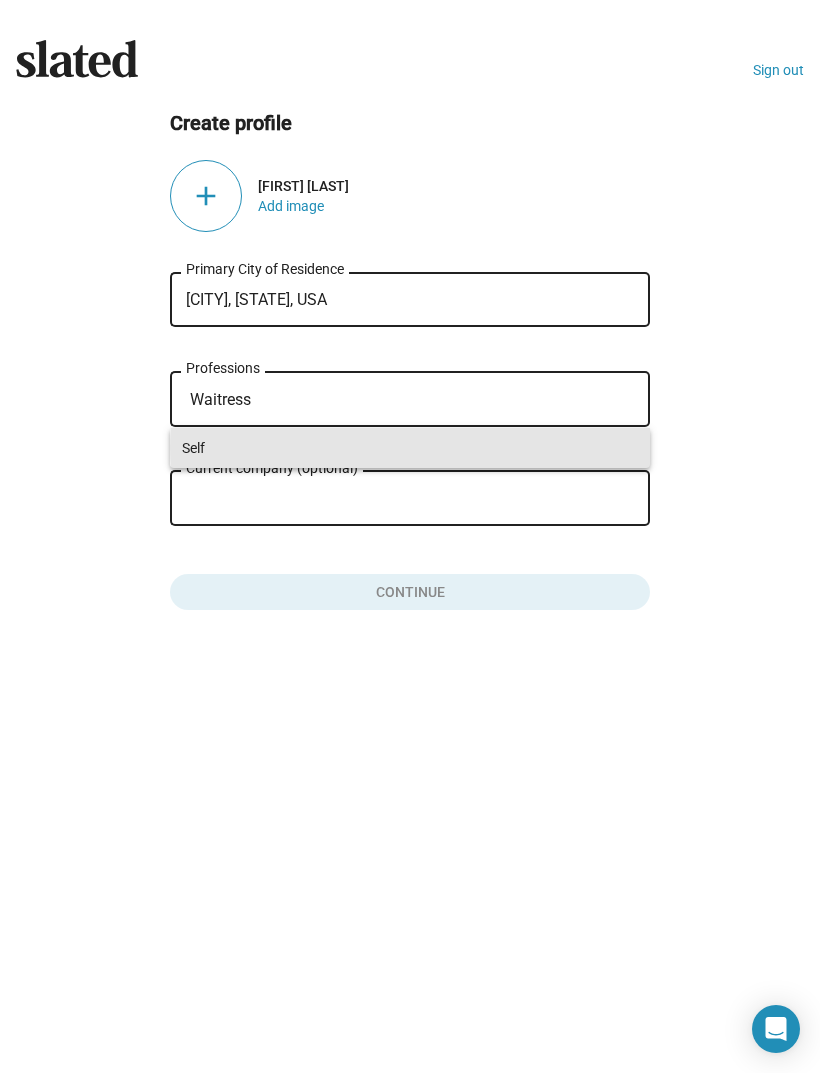 type on "Waitress" 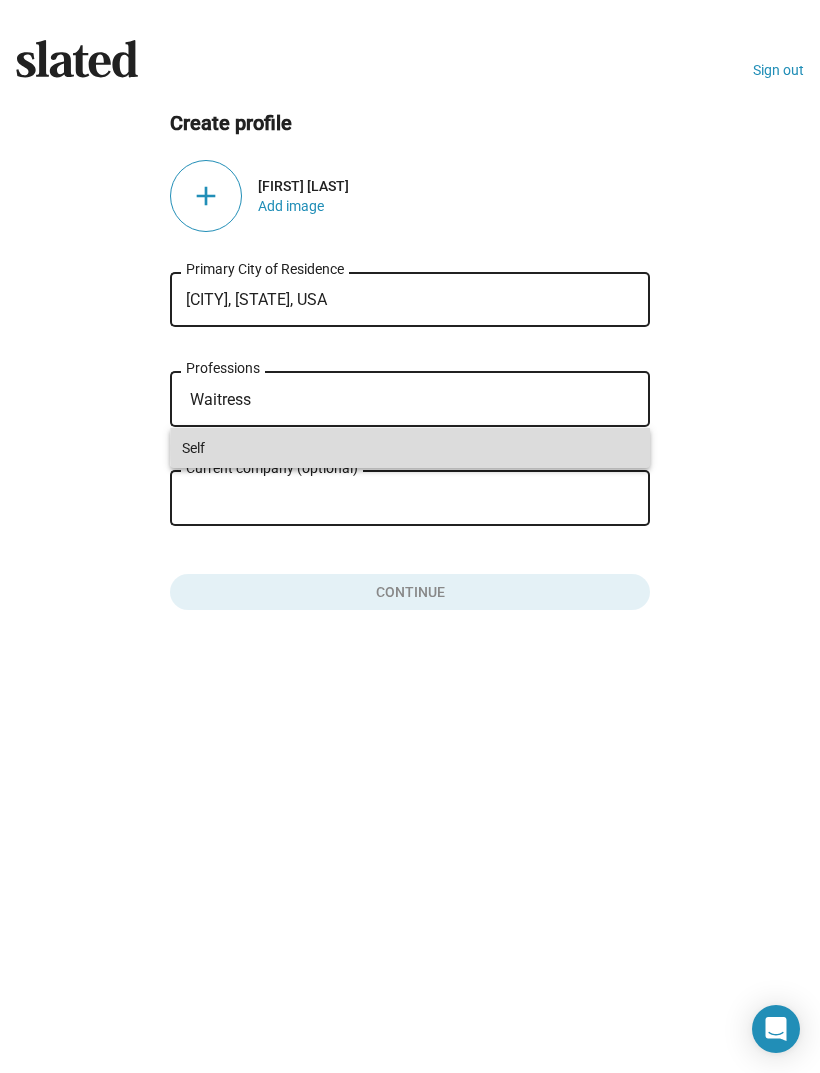 click on "Self" at bounding box center (410, 448) 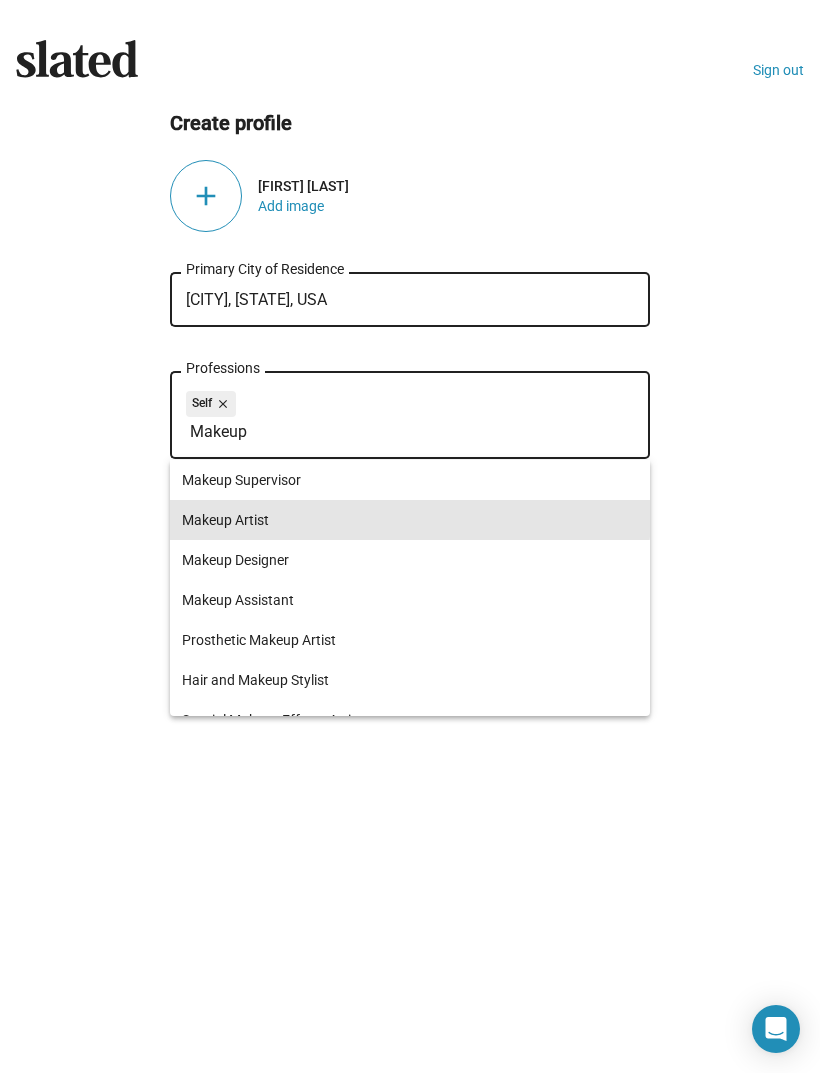 type on "Makeup" 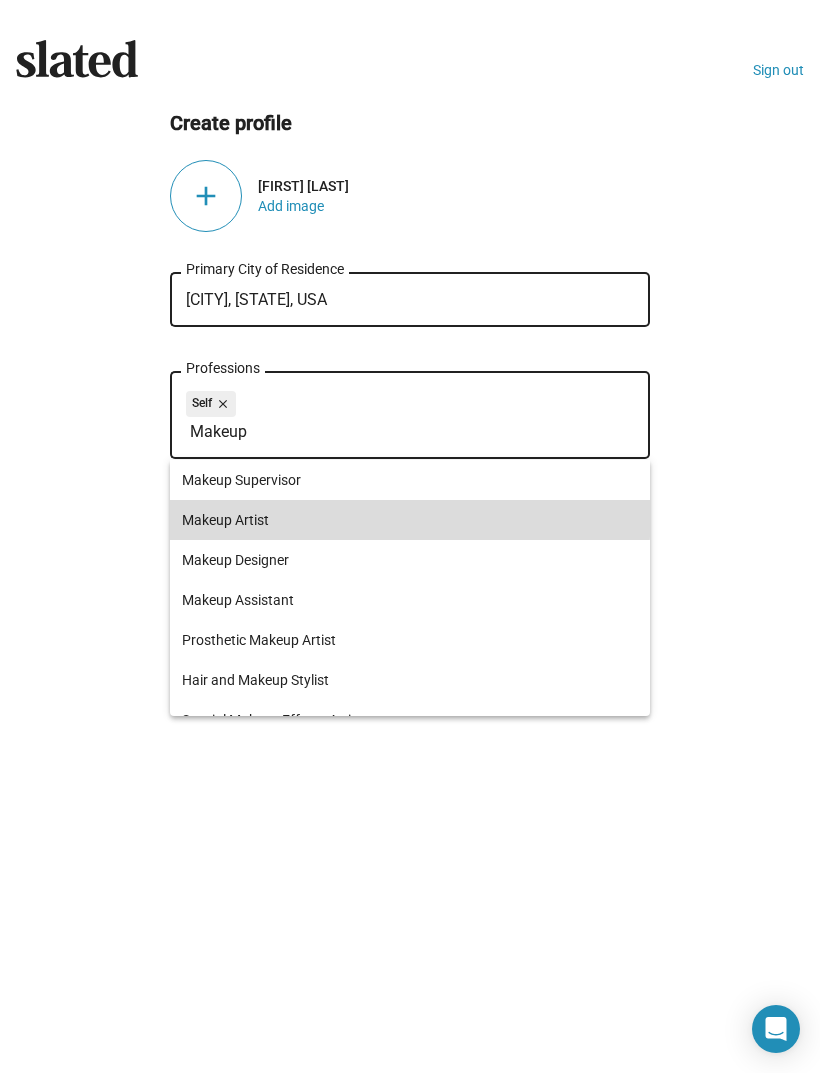 click on "Makeup Artist" at bounding box center [410, 520] 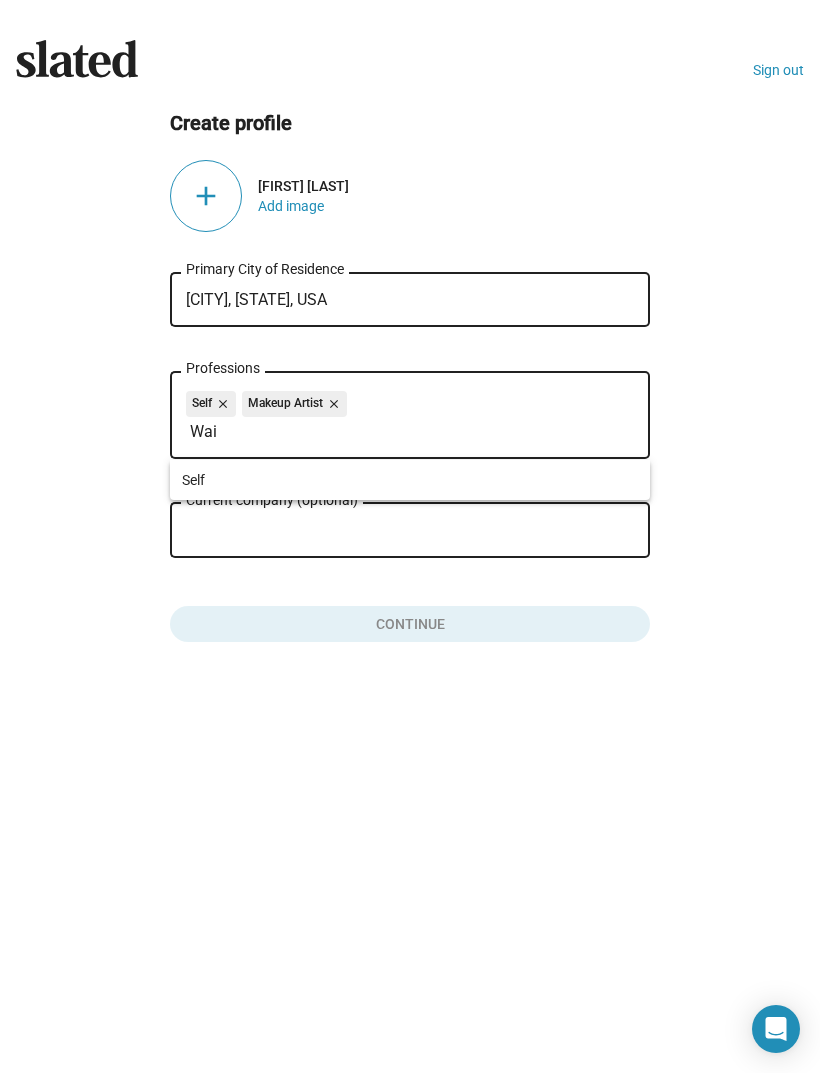 type on "Wai" 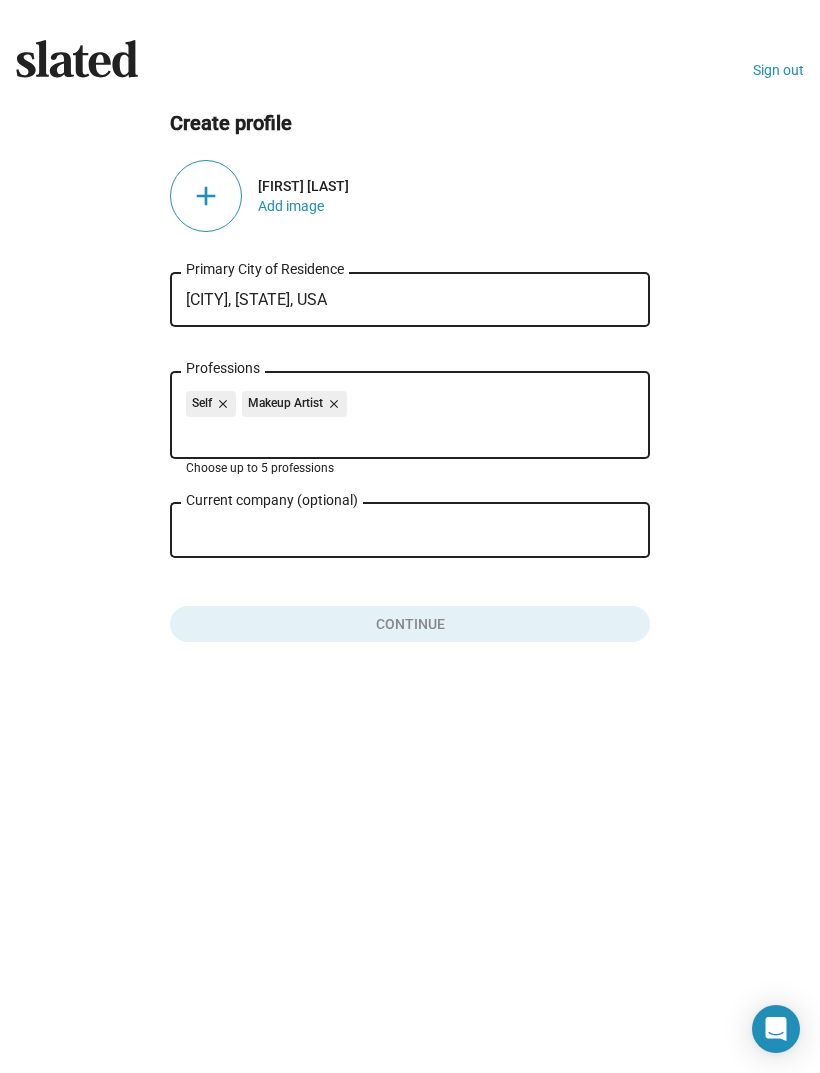 type 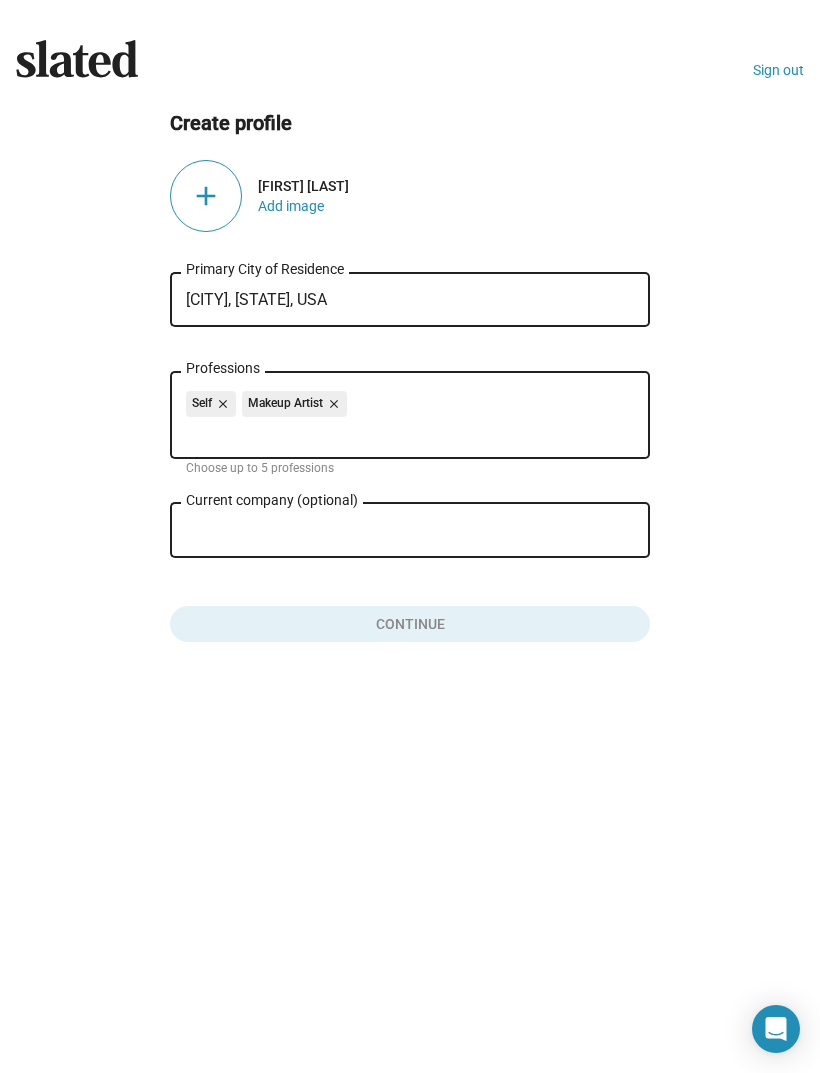 click on "[CITY], [STATE], USA Primary City of Residence Self close Makeup Artist close Professions Choose up to 5 professions Current company (optional) close Role at company  Continue" 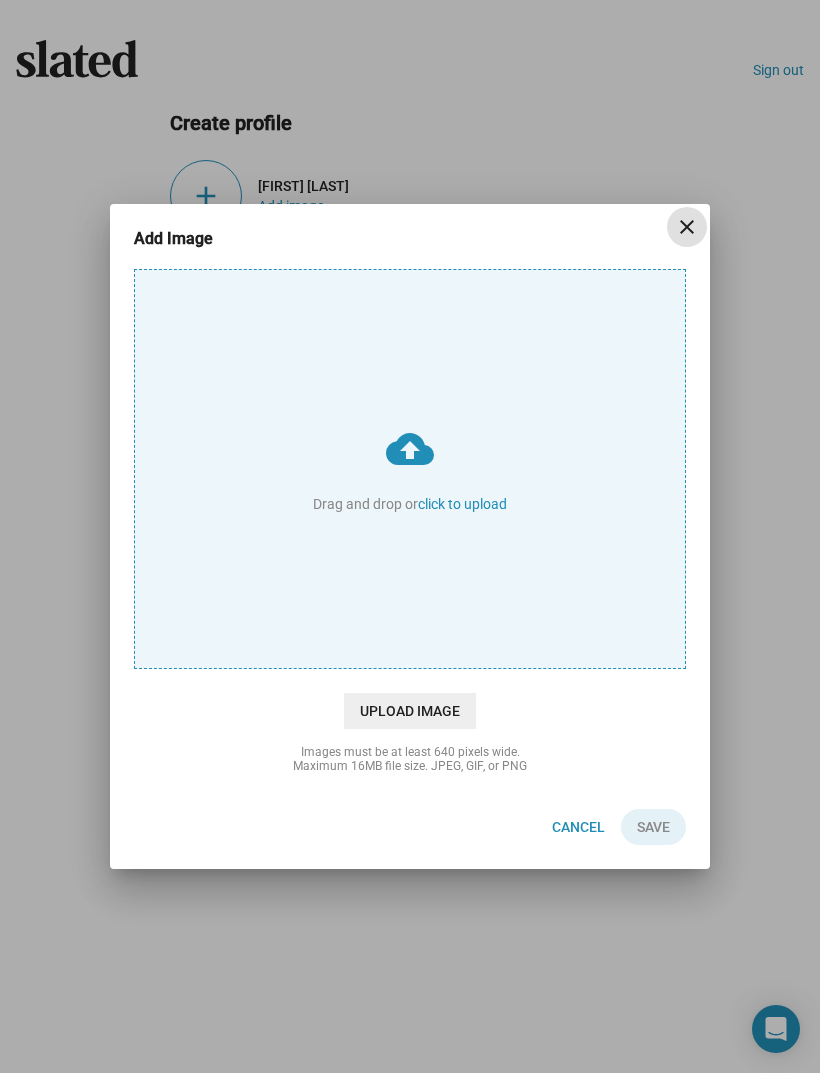 click on "Upload Image" 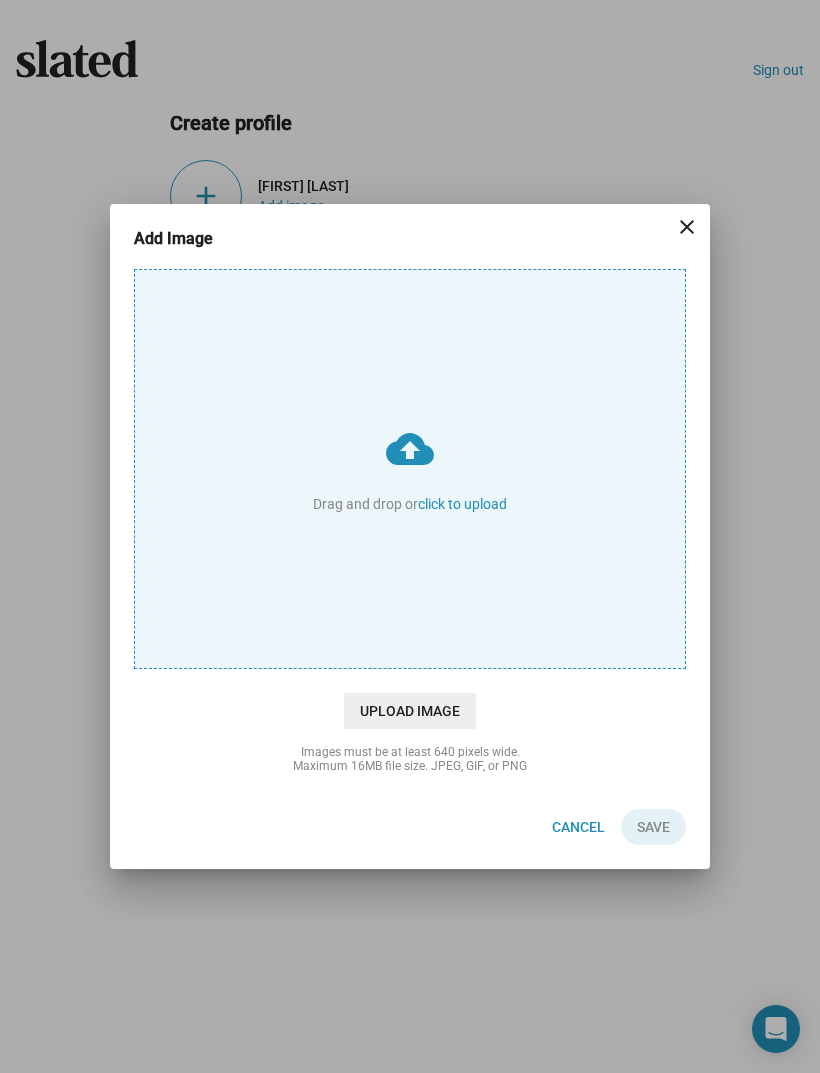 type on "C:\fakepath\[UUID].png" 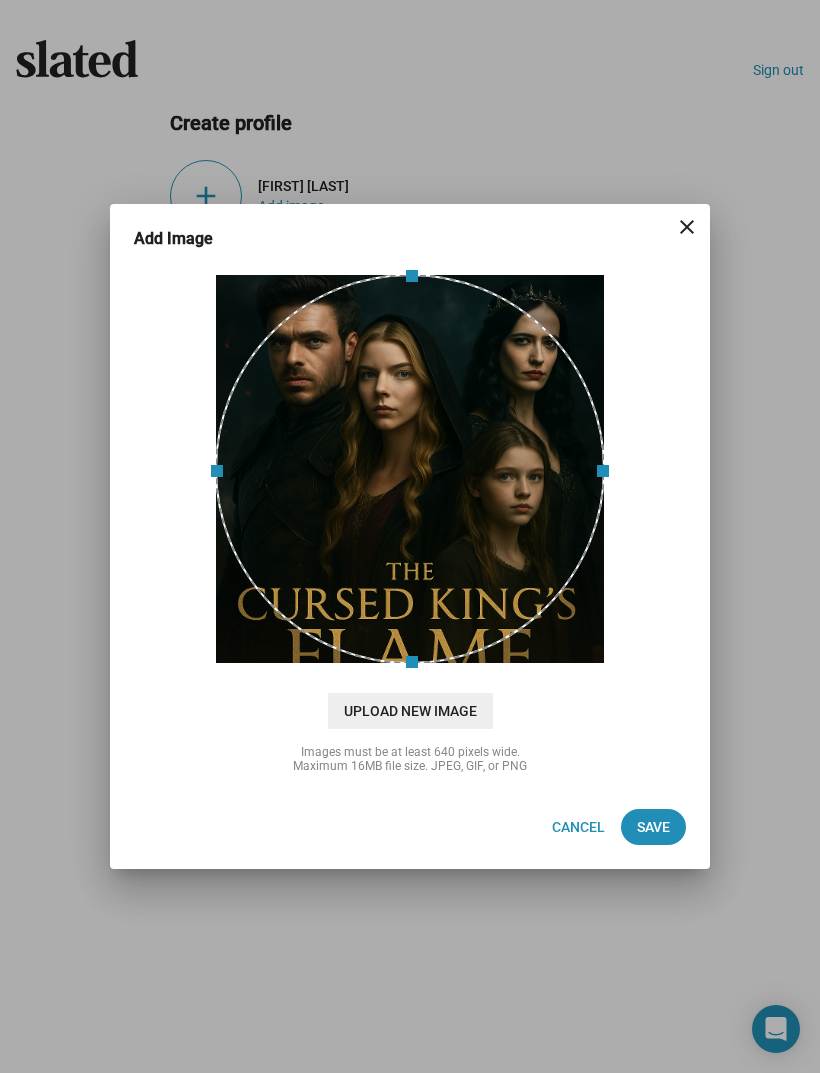 click on "Save" 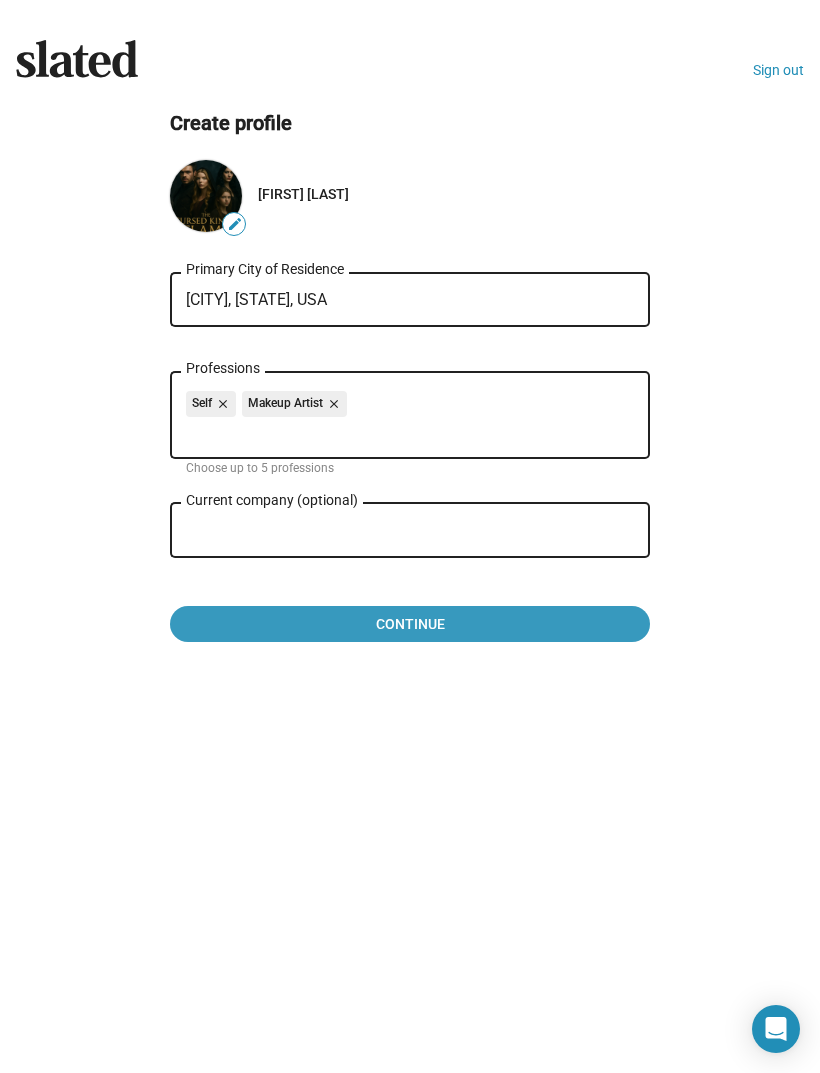 click on "Continue" 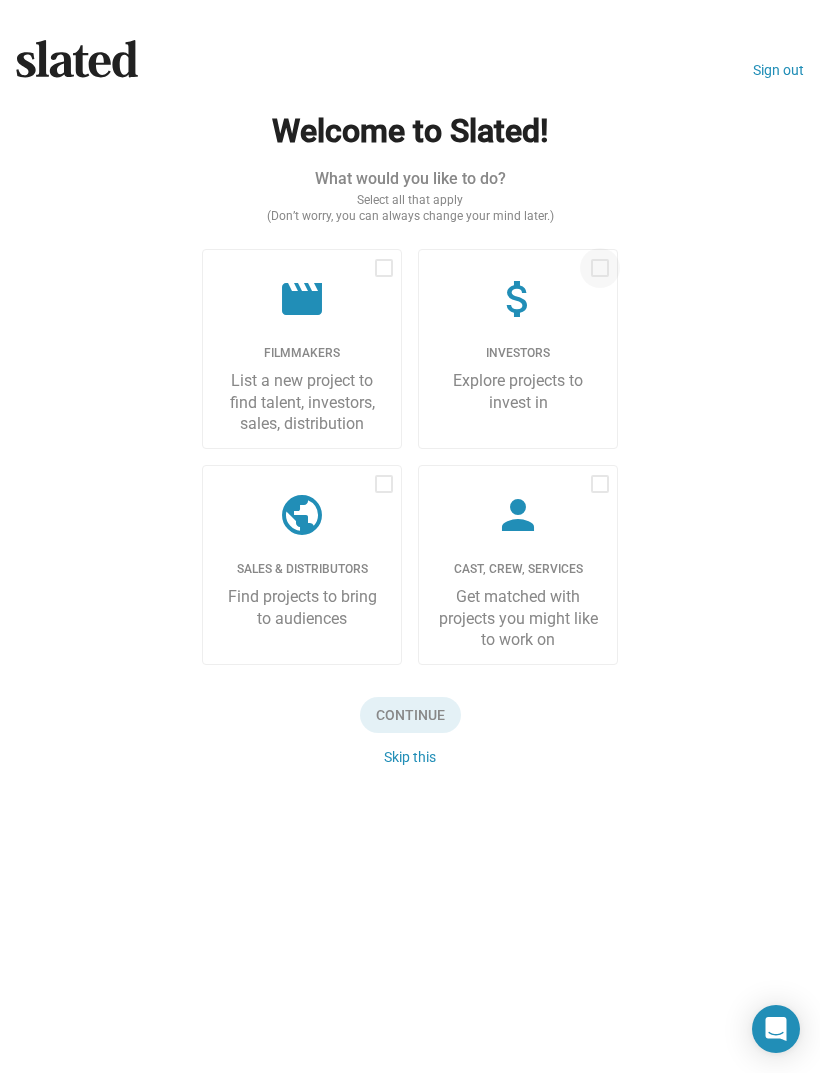click at bounding box center [600, 268] 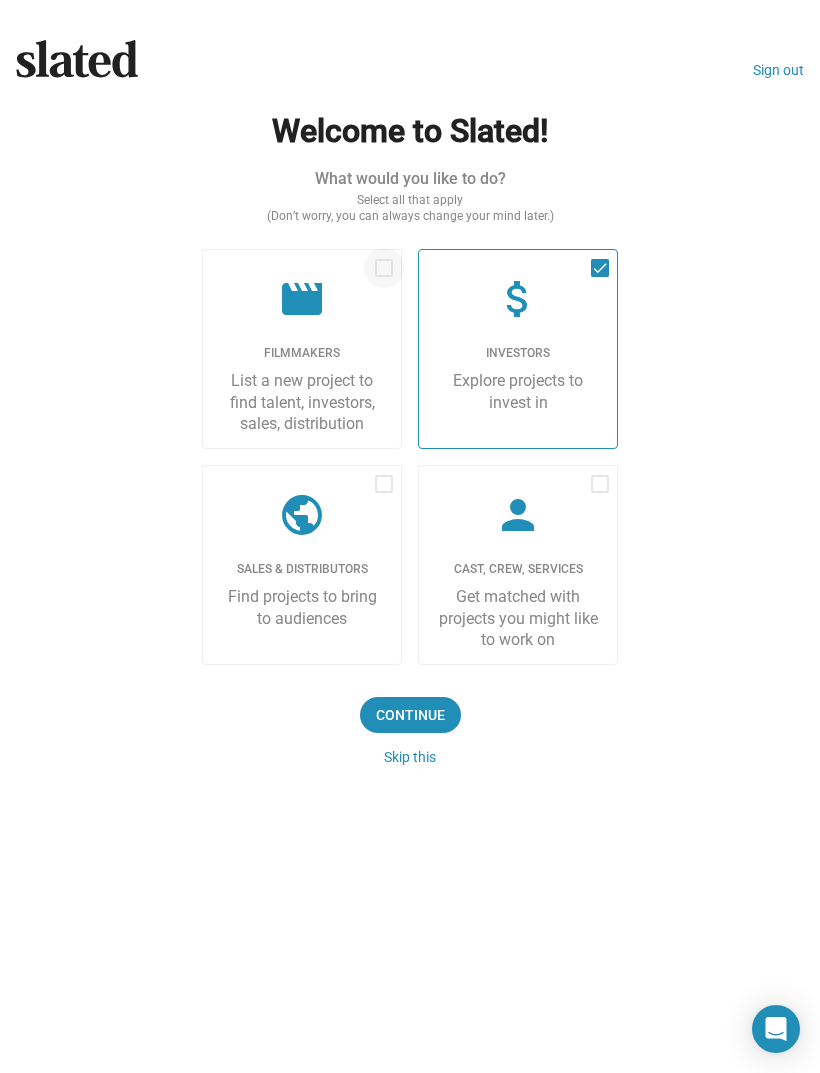 click at bounding box center (384, 268) 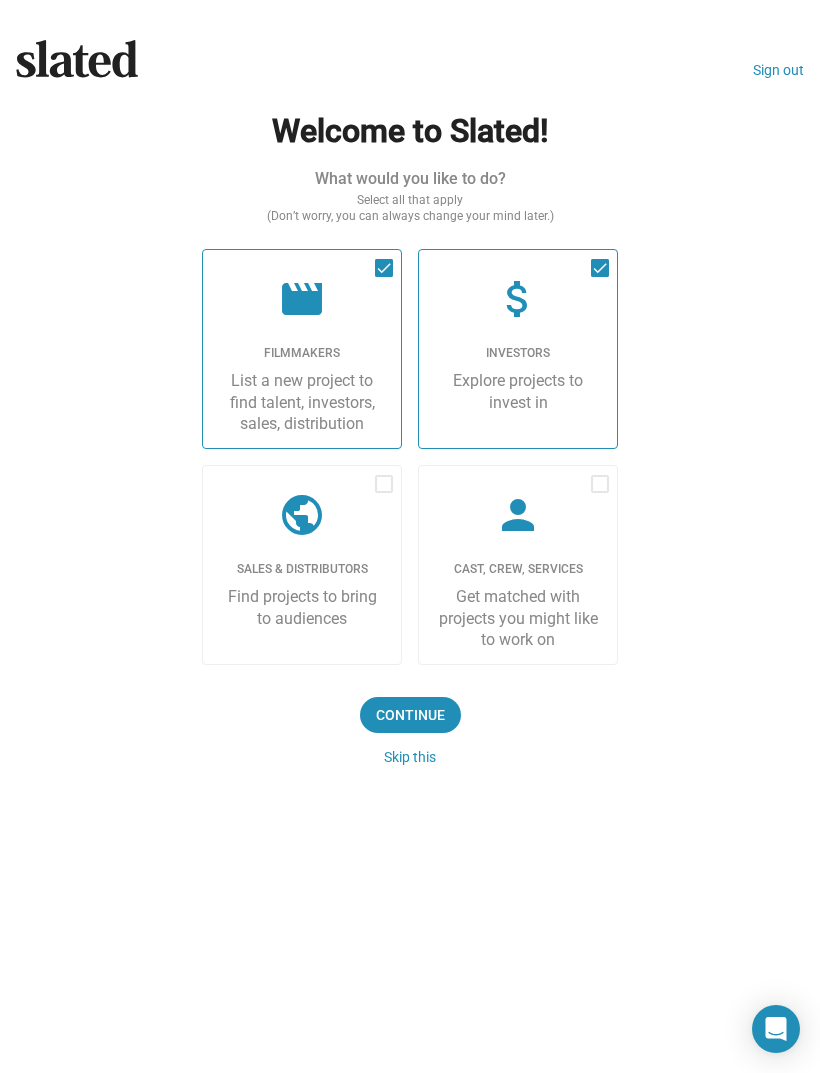 click at bounding box center [600, 484] 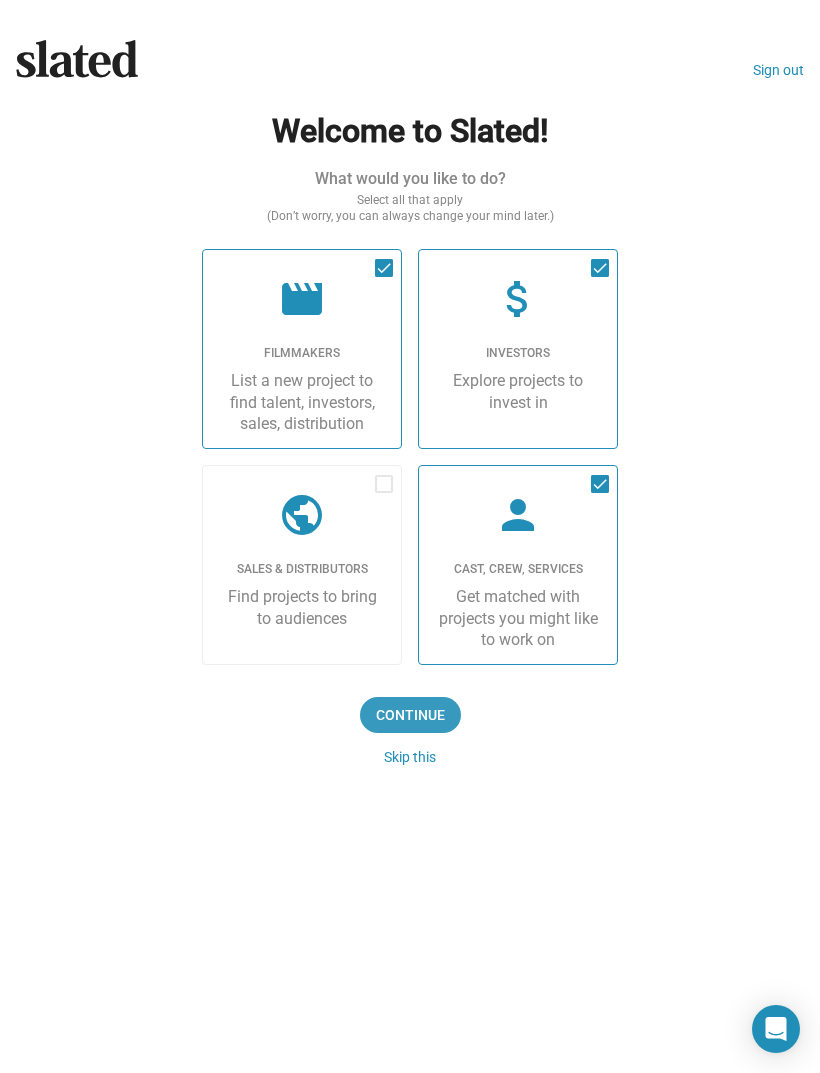 click on "Continue" 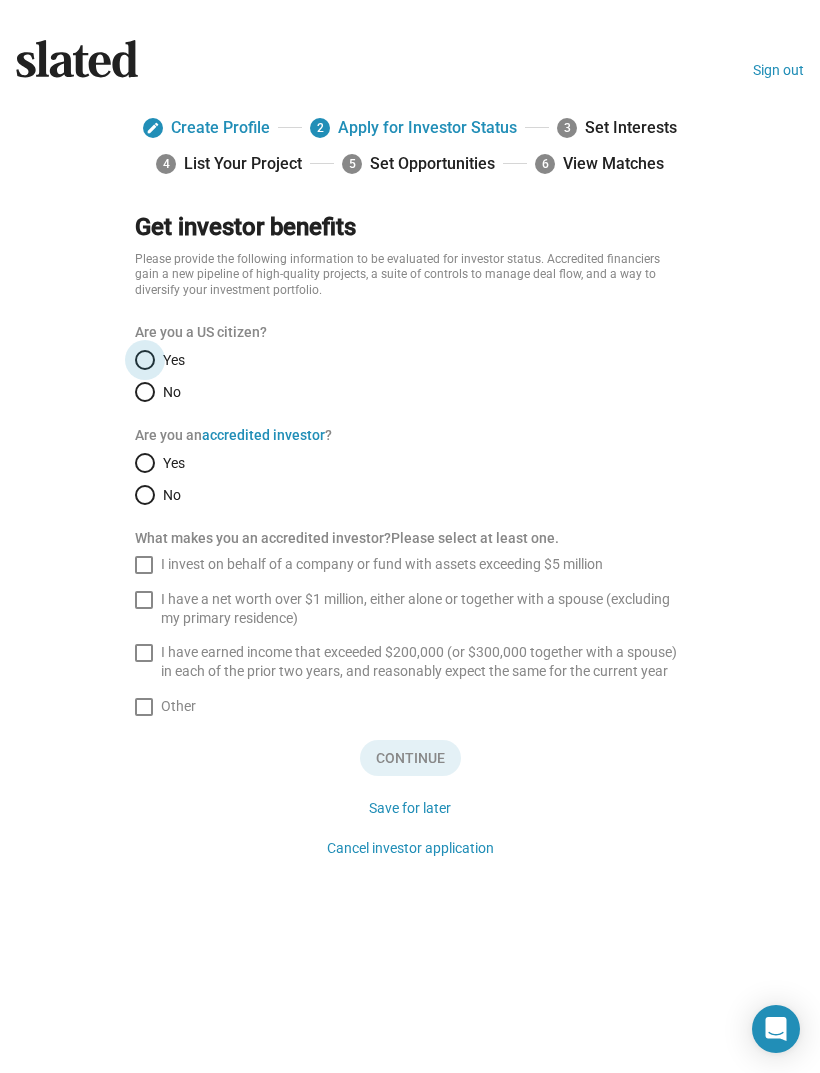 click at bounding box center [145, 360] 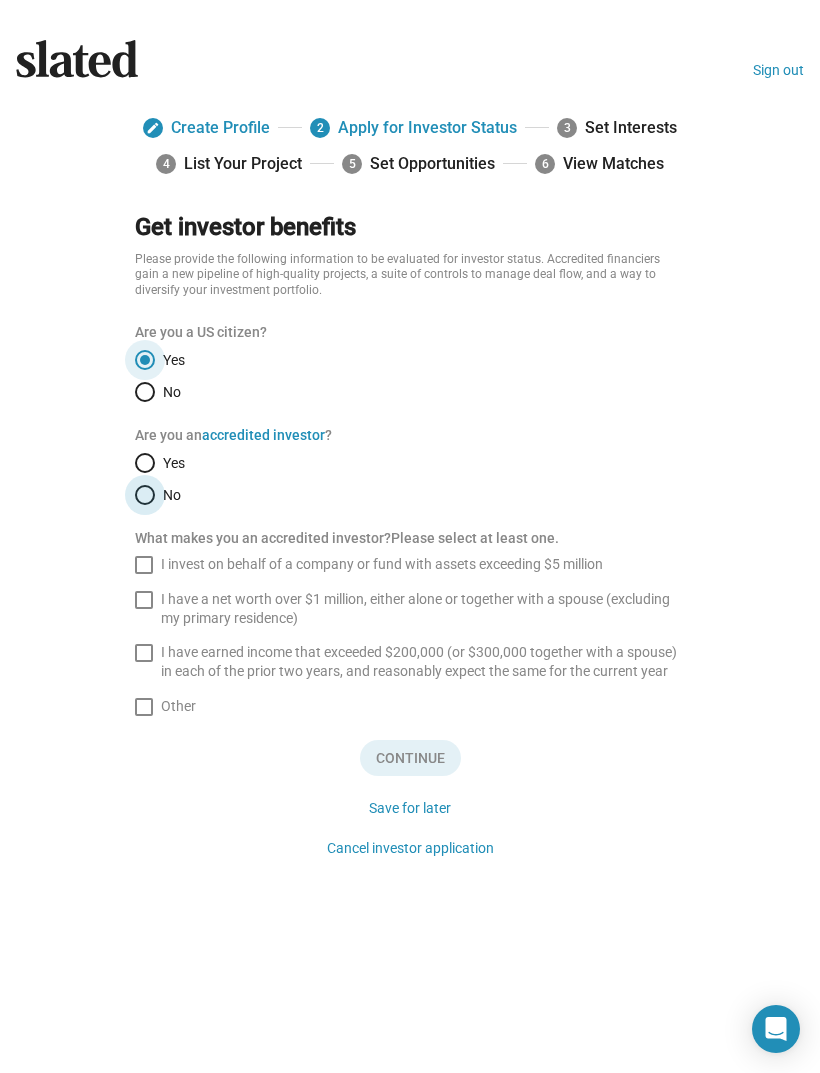 click at bounding box center [145, 495] 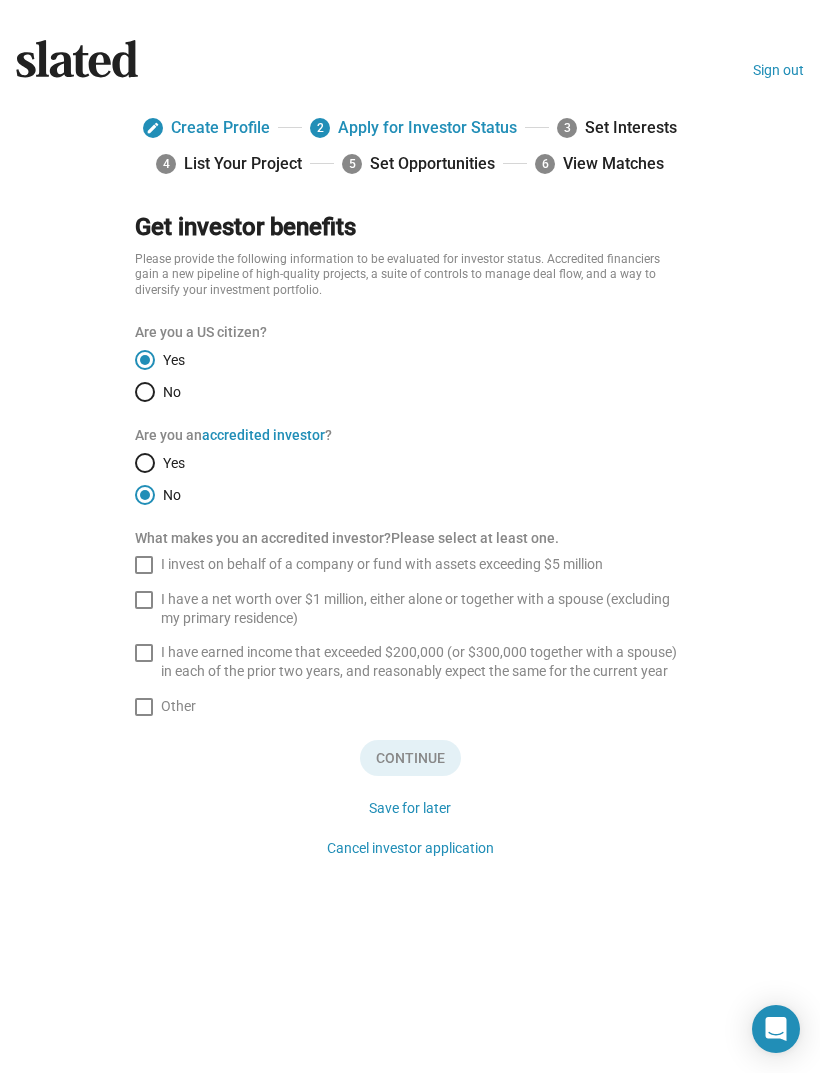 click at bounding box center (144, 707) 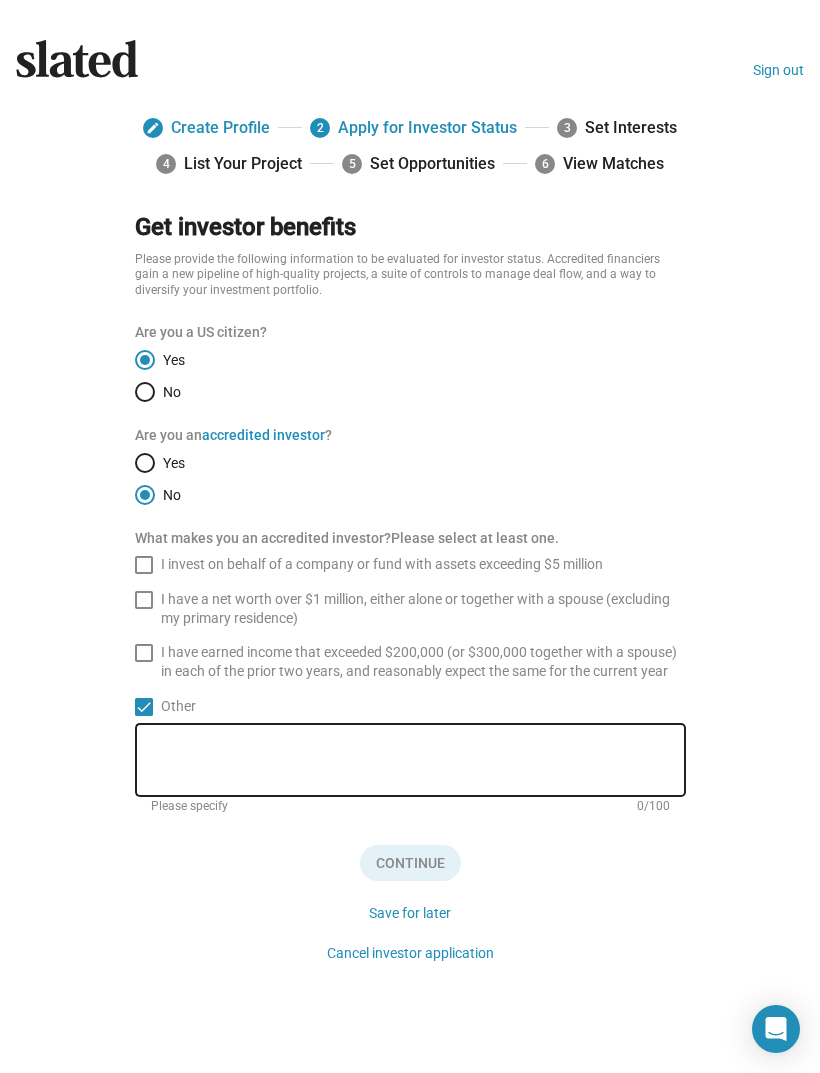 click at bounding box center (416, 761) 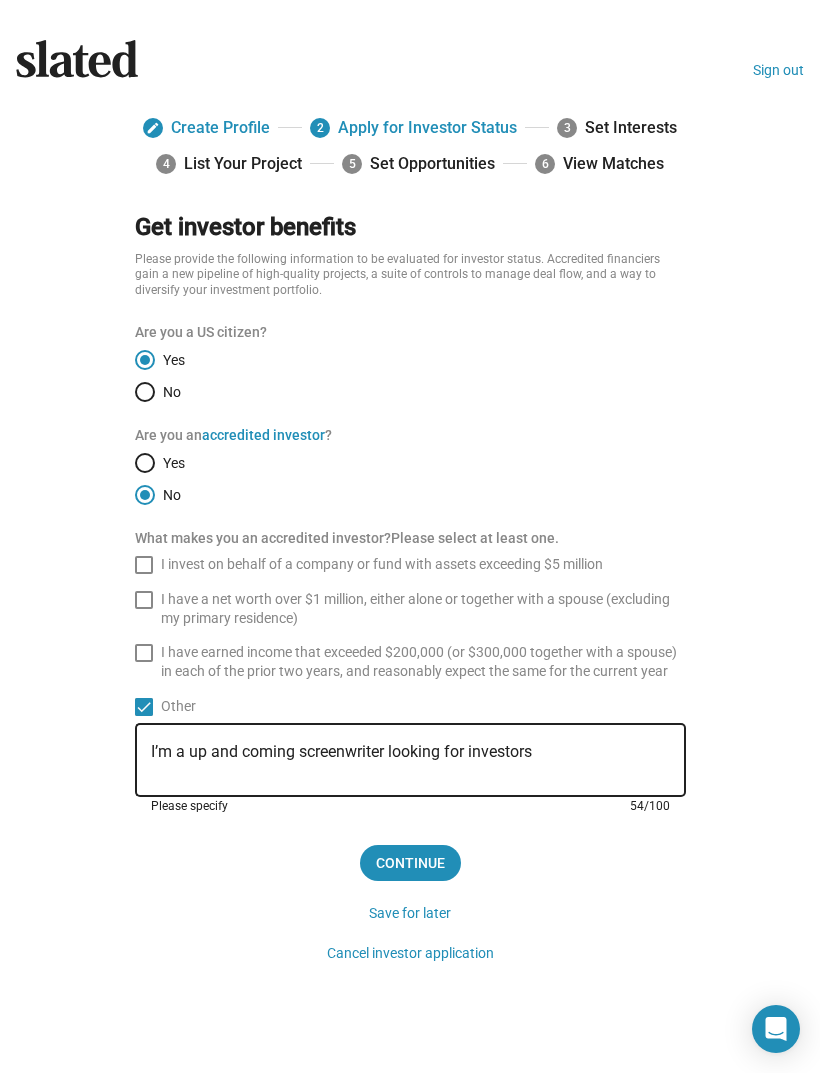type on "I’m a up and coming screenwriter looking for investors" 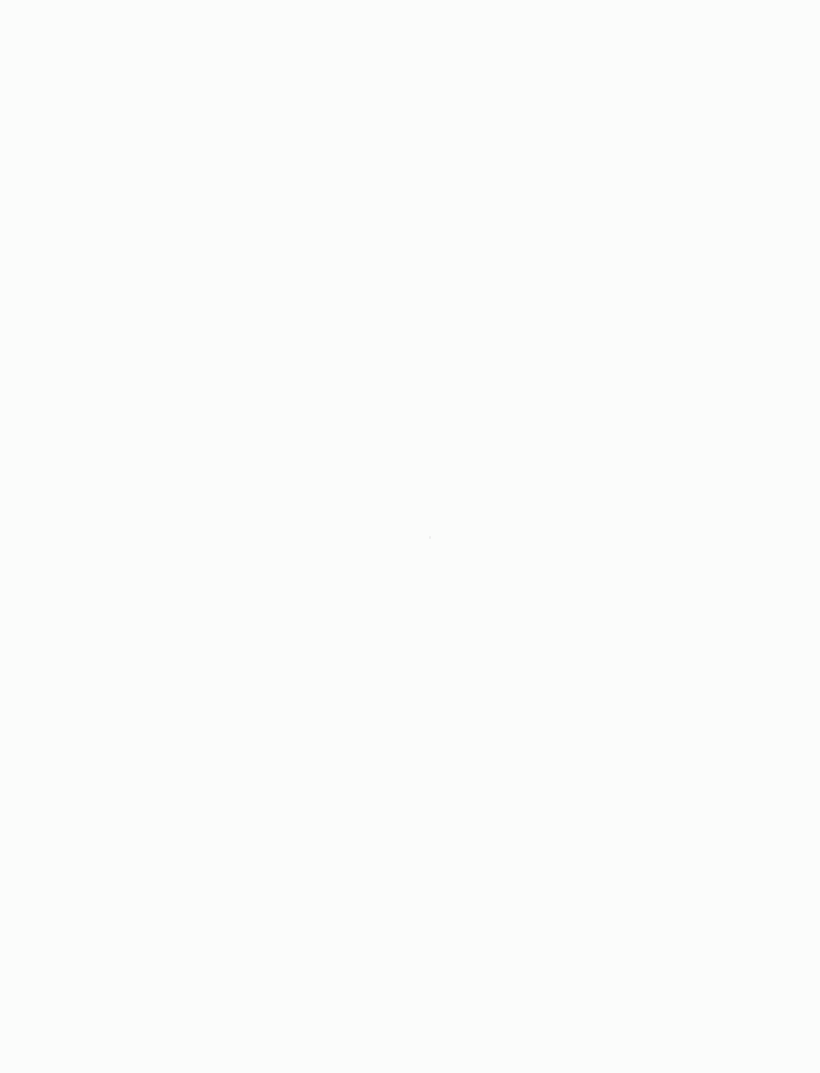 scroll, scrollTop: 0, scrollLeft: 0, axis: both 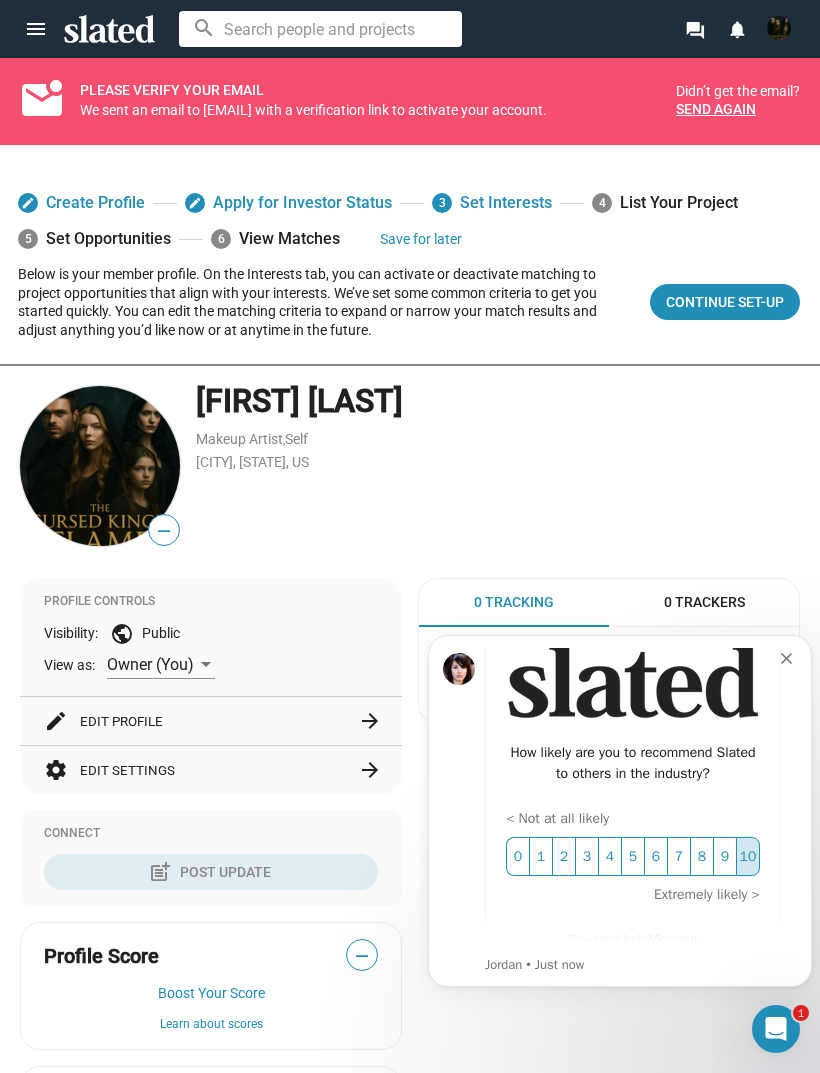 click on "10" at bounding box center (748, 856) 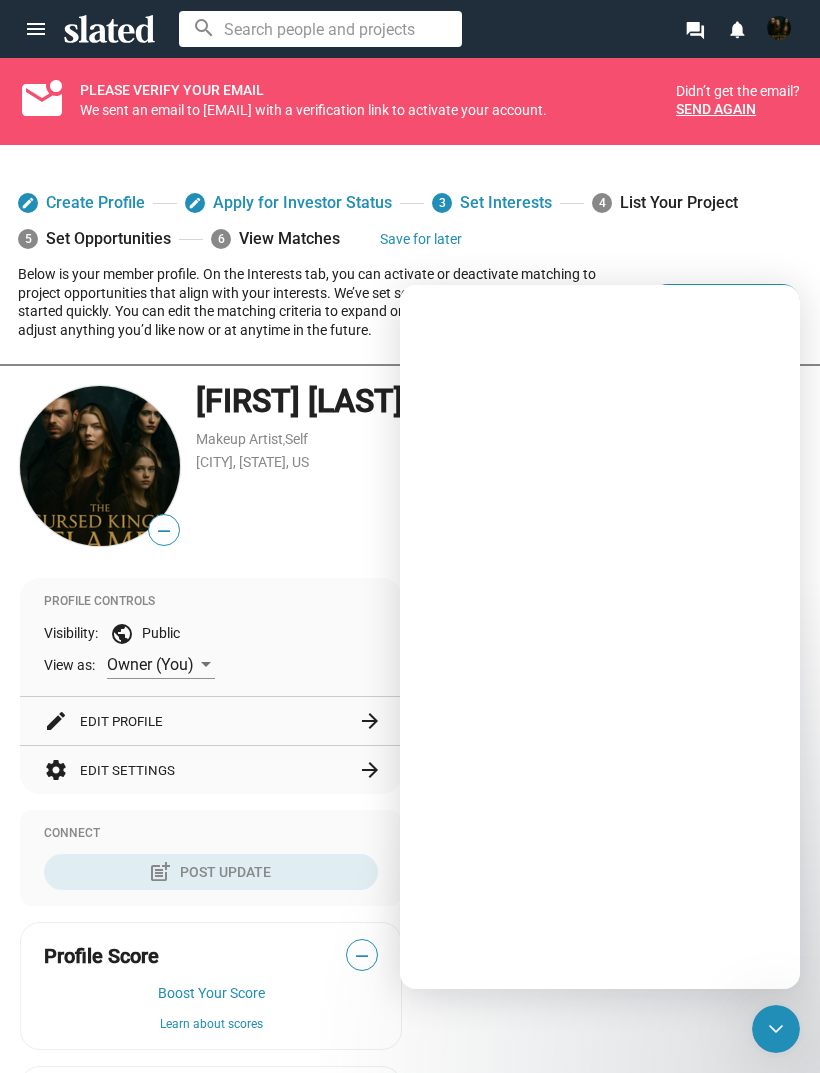 scroll, scrollTop: 0, scrollLeft: 0, axis: both 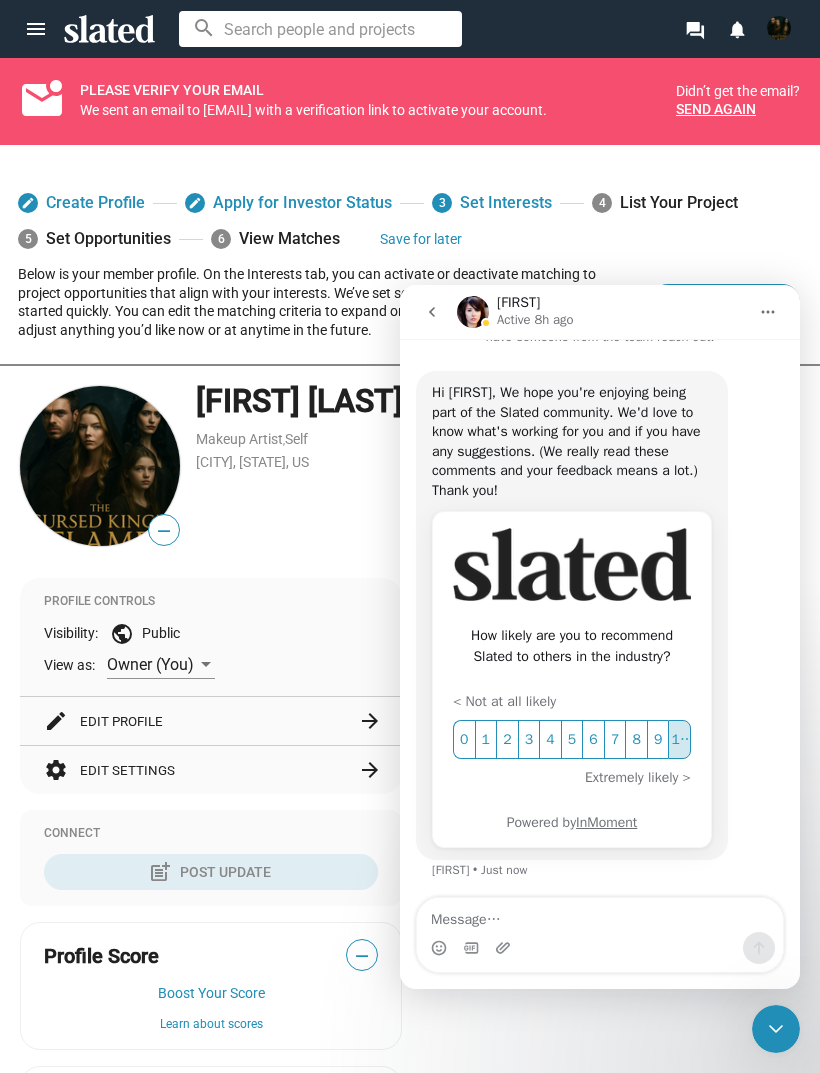 click on "10" at bounding box center (679, 739) 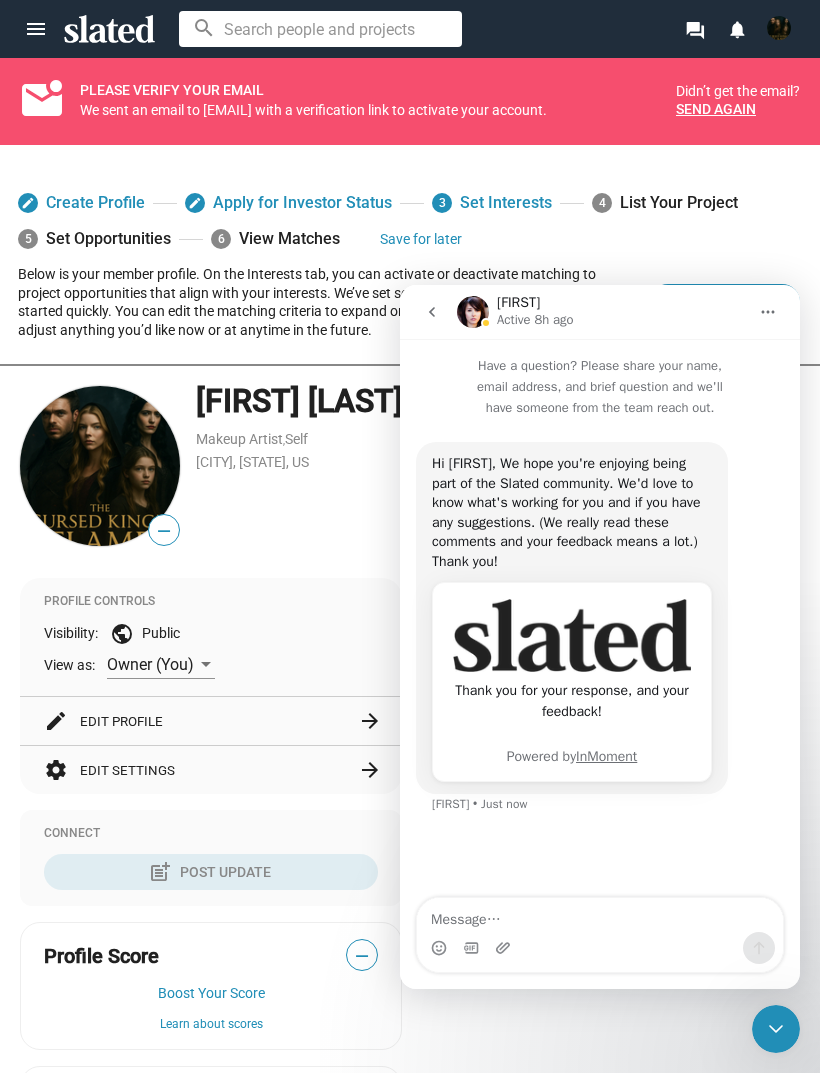 click 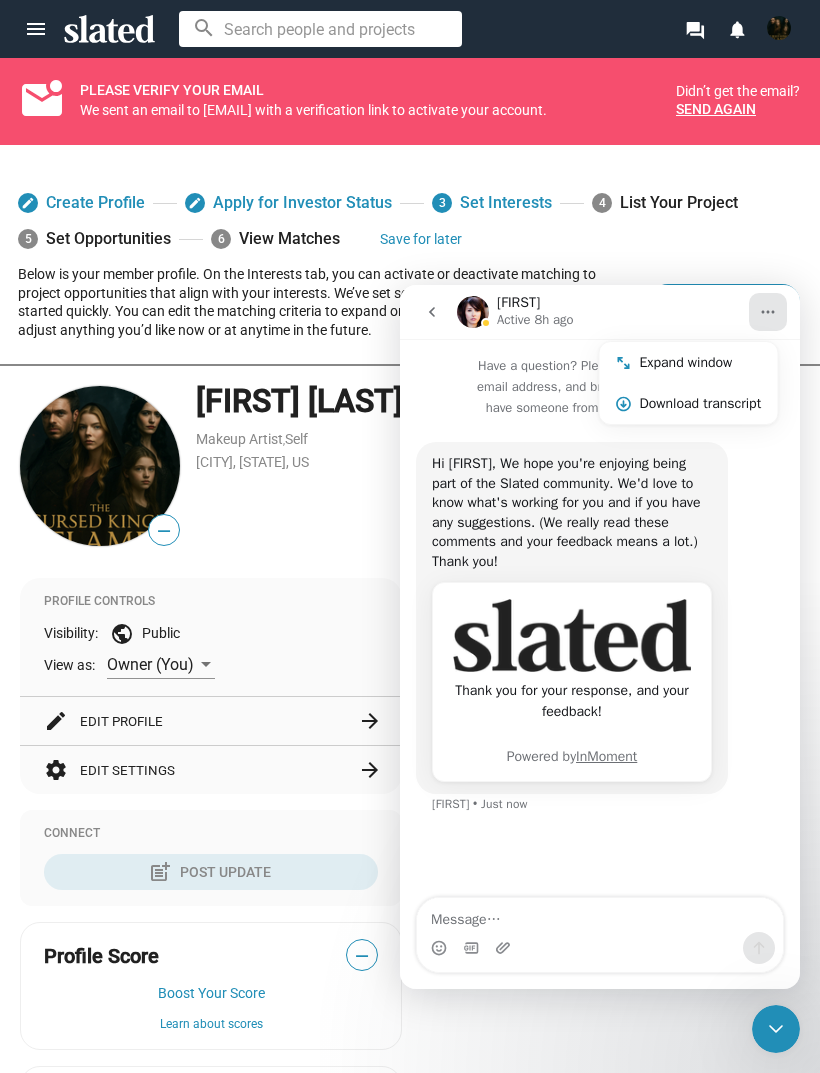 click 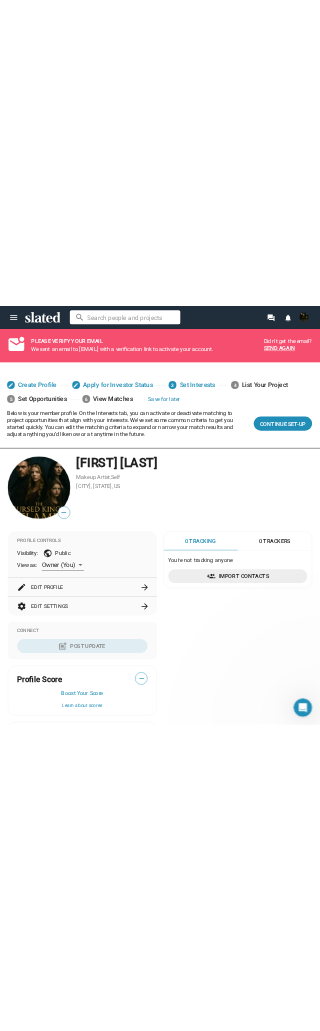 scroll, scrollTop: 0, scrollLeft: 0, axis: both 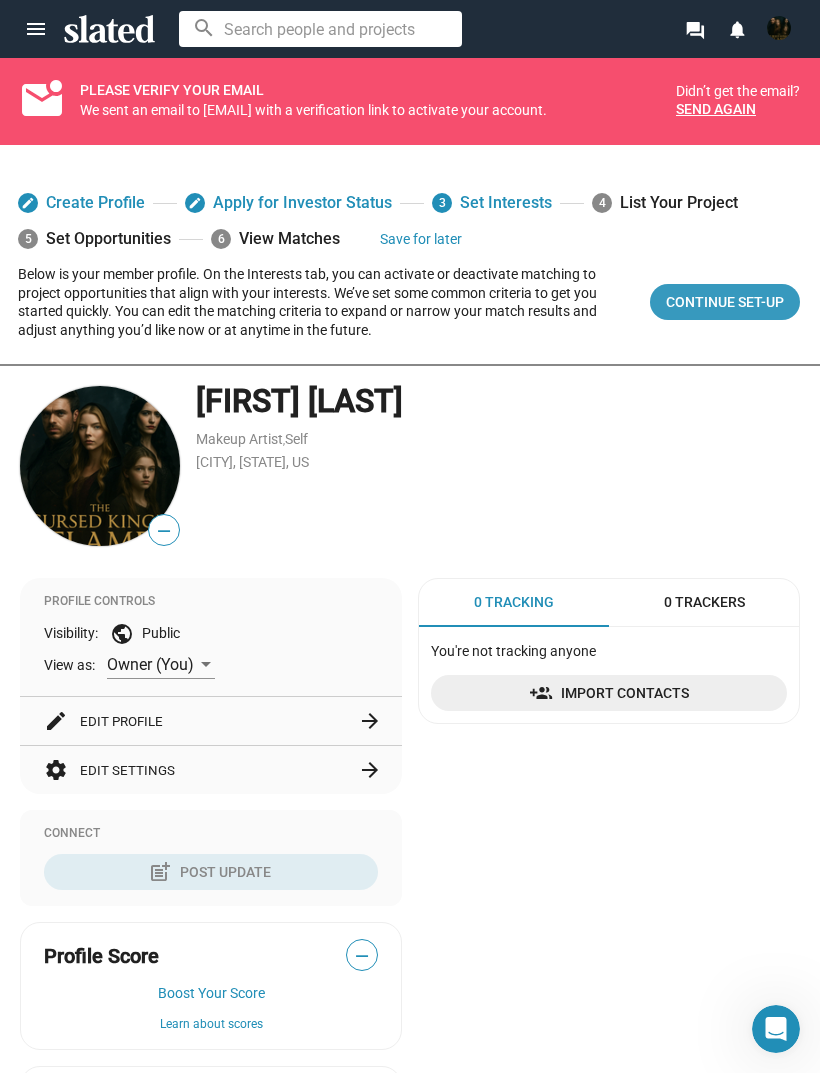 click on "Continue Set-up" at bounding box center (725, 302) 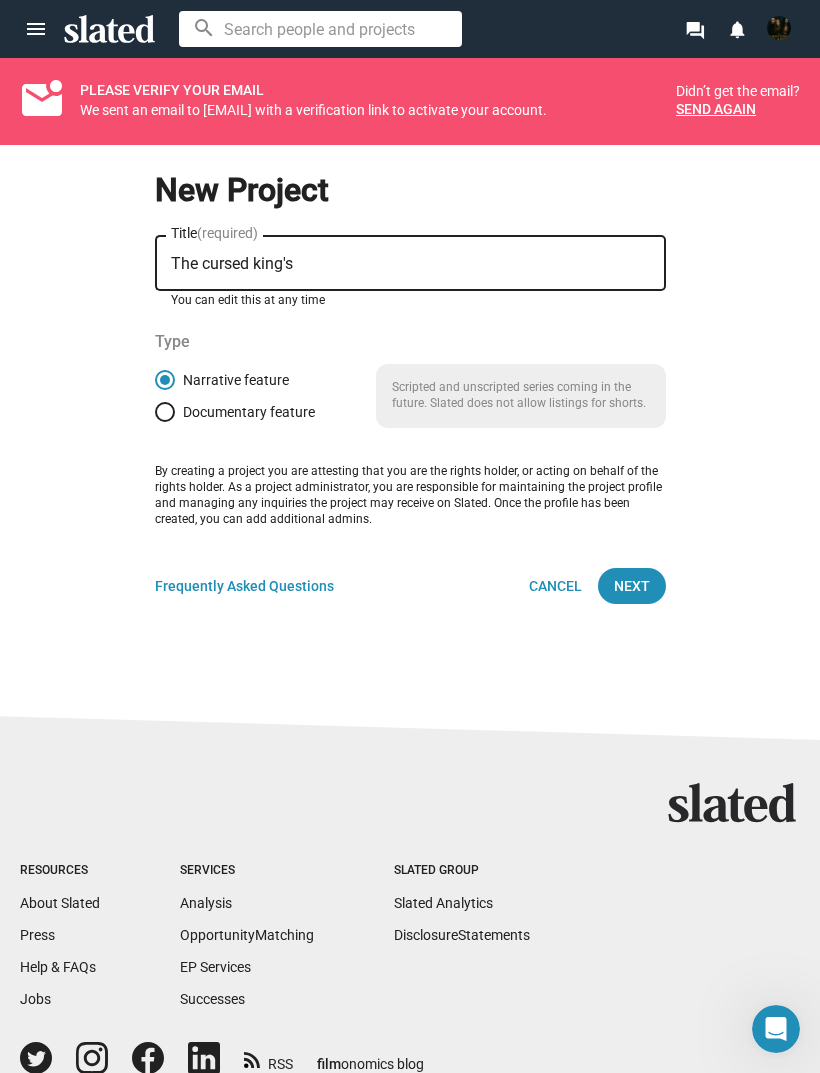 click on "The cursed king's" at bounding box center (410, 264) 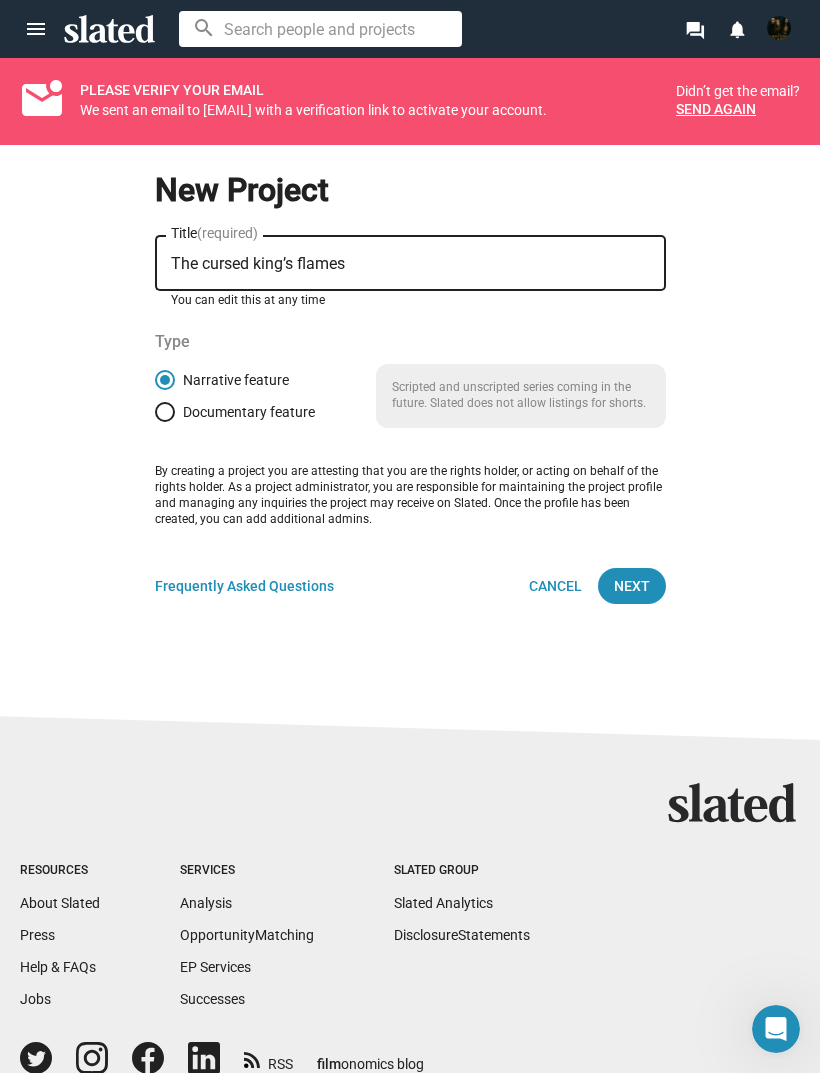 type on "The cursed king’s flames" 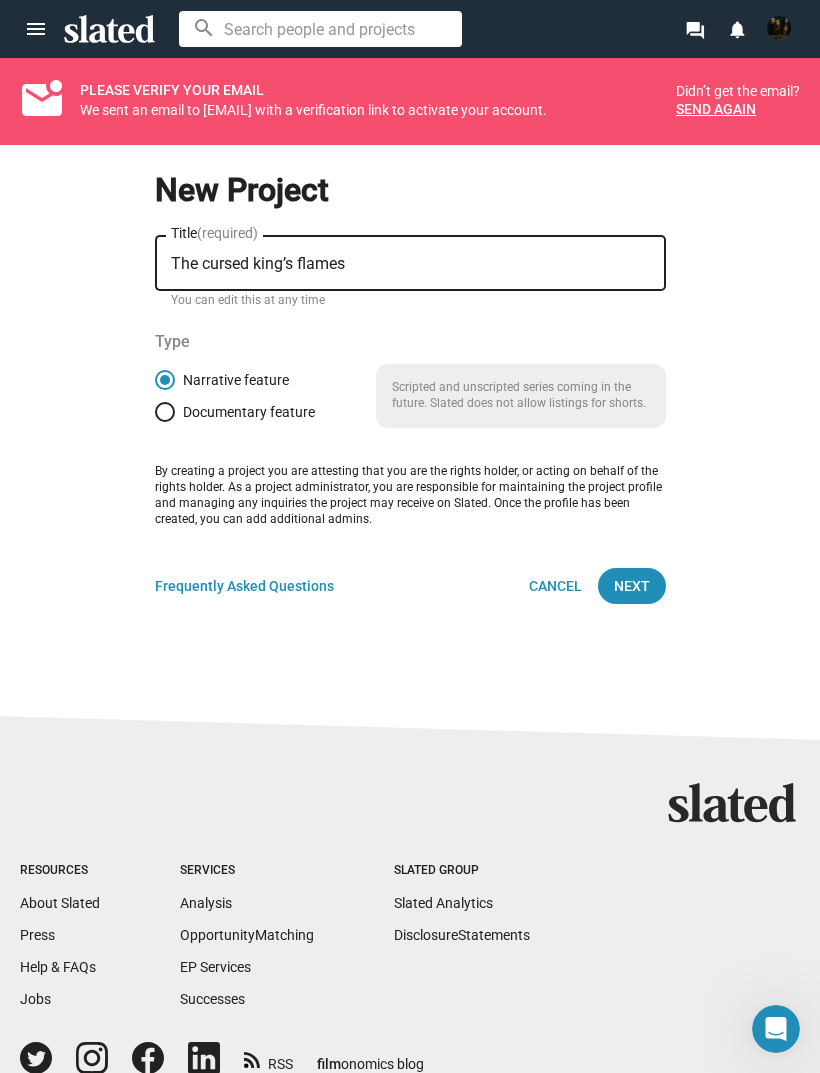 click on "Next" 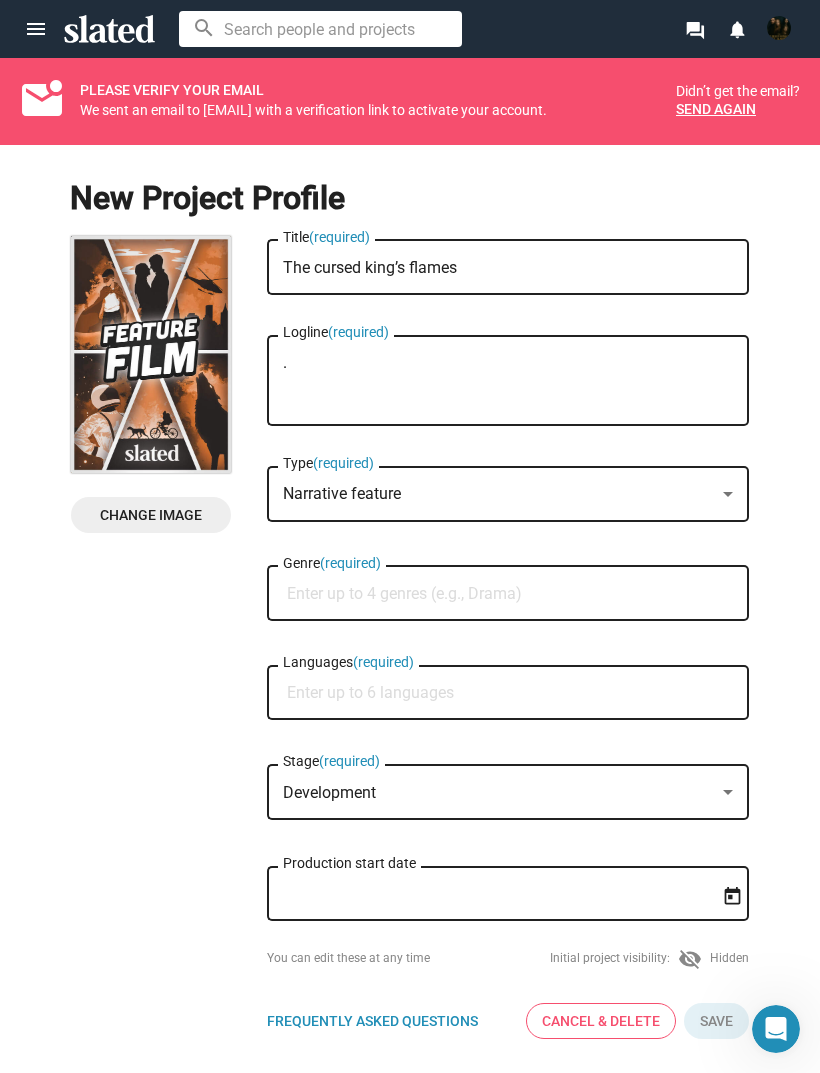 type on "." 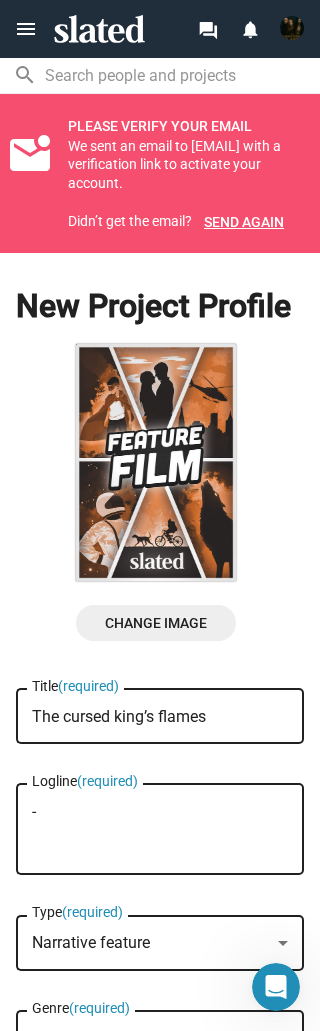 type on "-" 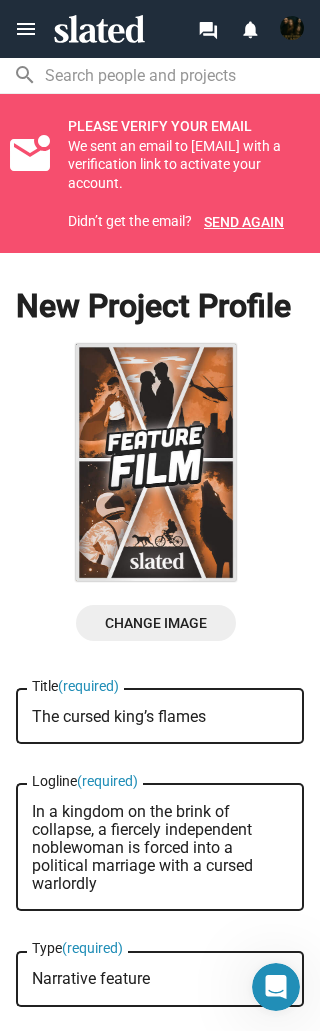 scroll, scrollTop: 0, scrollLeft: 0, axis: both 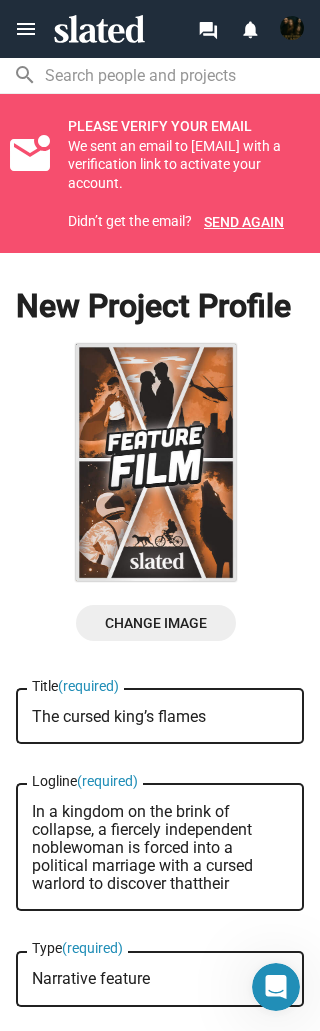 click on "In a kingdom on the brink of collapse, a fiercely independent noblewoman is forced into a political marriage with a cursed warlord to discover thattheir" at bounding box center (160, 848) 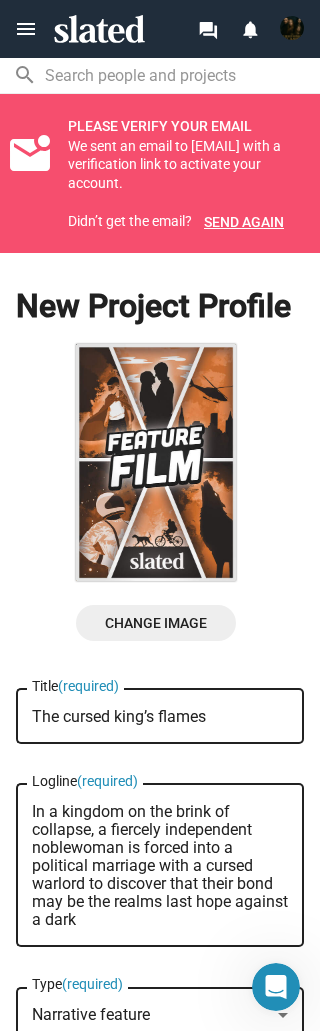 scroll, scrollTop: 0, scrollLeft: 0, axis: both 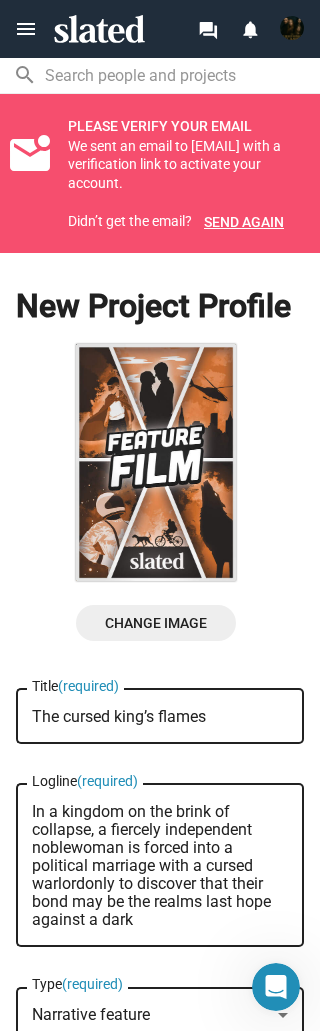 click on "In a kingdom on the brink of collapse, a fiercely independent noblewoman is forced into a political marriage with a cursed warlordonly to discover that their bond may be the realms last hope against a dark" at bounding box center (160, 866) 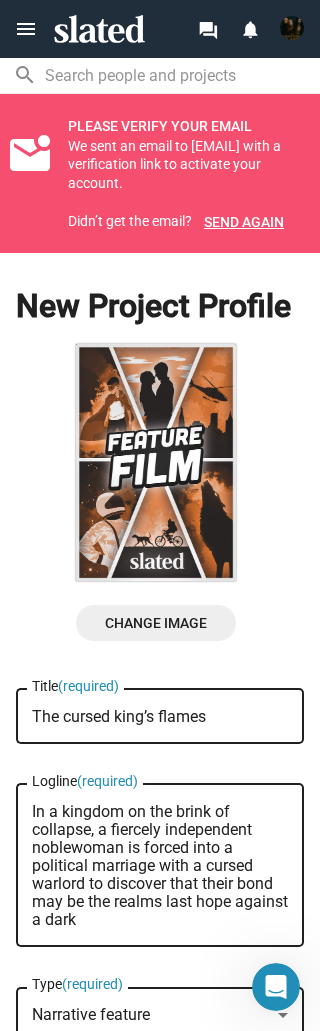 scroll, scrollTop: 0, scrollLeft: 0, axis: both 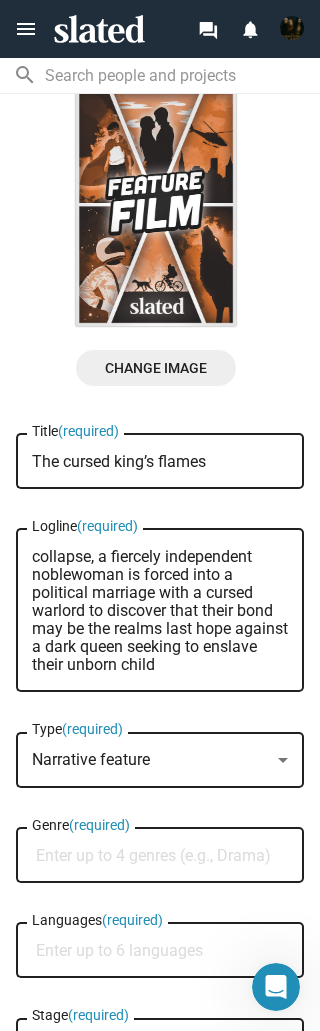 type on "In a kingdom on the brink of collapse, a fiercely independent noblewoman is forced into a political marriage with a cursed warlord to discover that their bond may be the realms last hope against a dark queen seeking to enslave their unborn child" 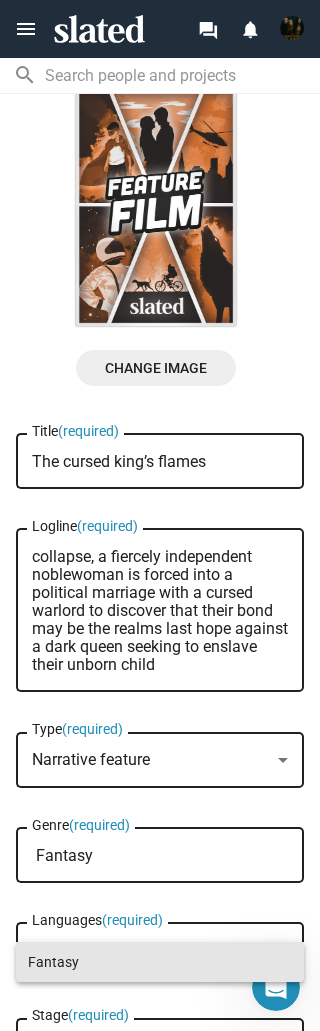 type on "Fantasy" 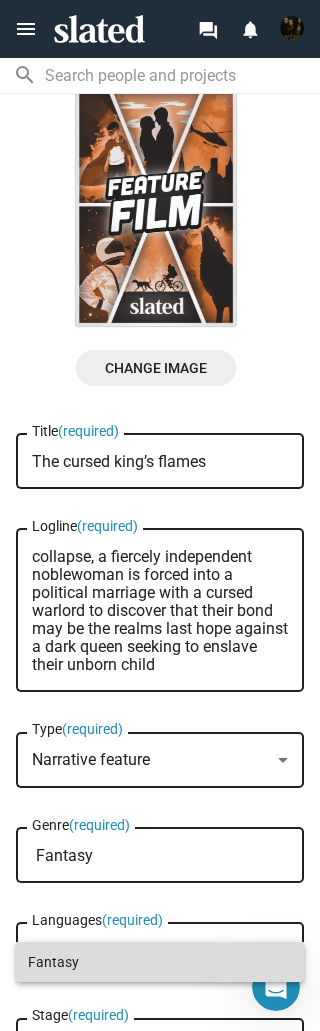 click on "Fantasy" at bounding box center (160, 962) 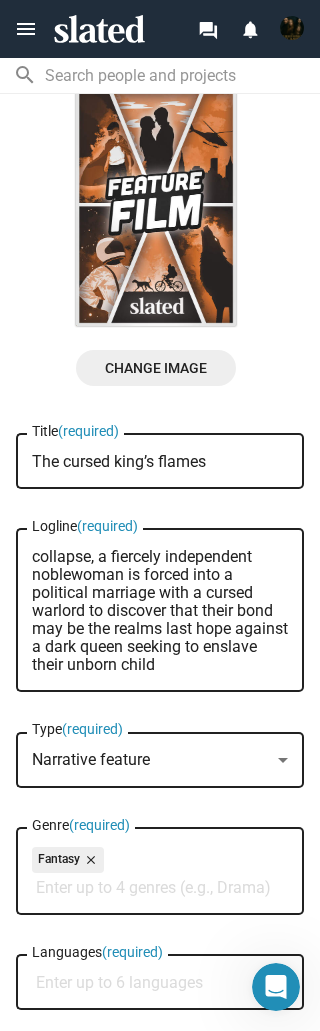 type on "Paris" 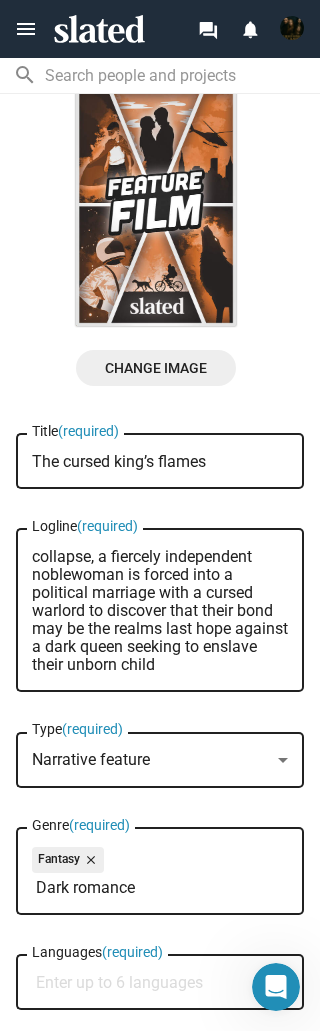 click on "Dark romance" at bounding box center [164, 888] 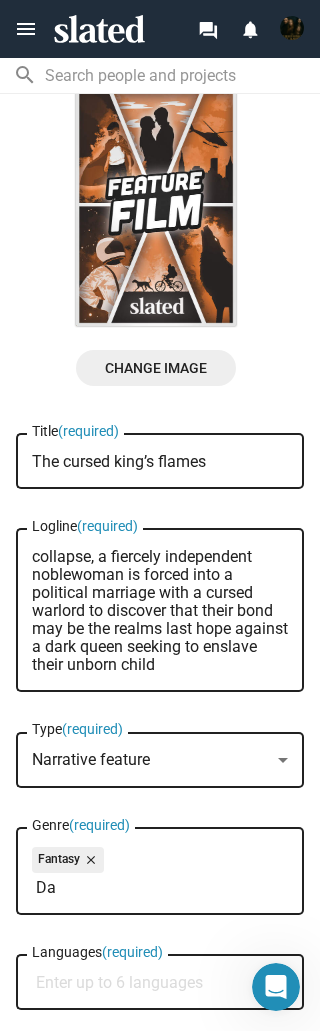 type on "D" 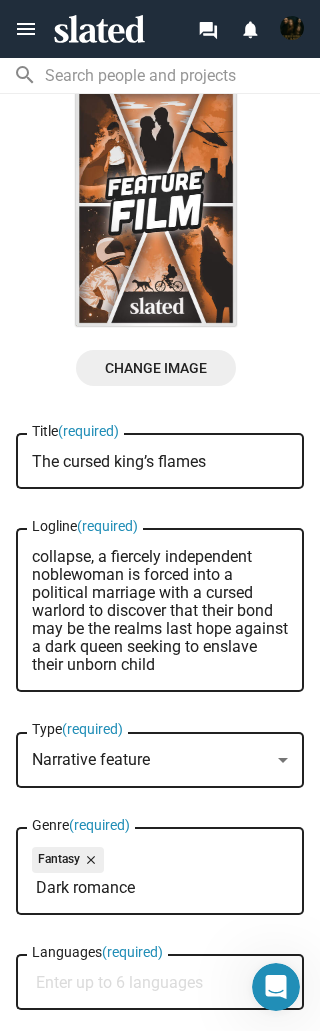 click on "Dark romance" at bounding box center [164, 888] 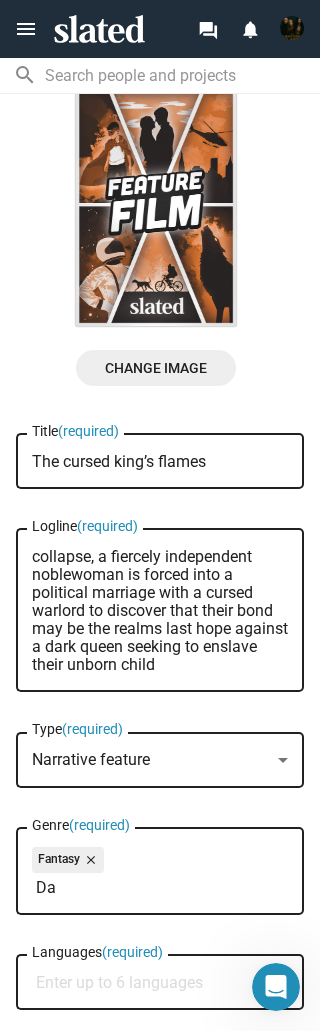 type on "D" 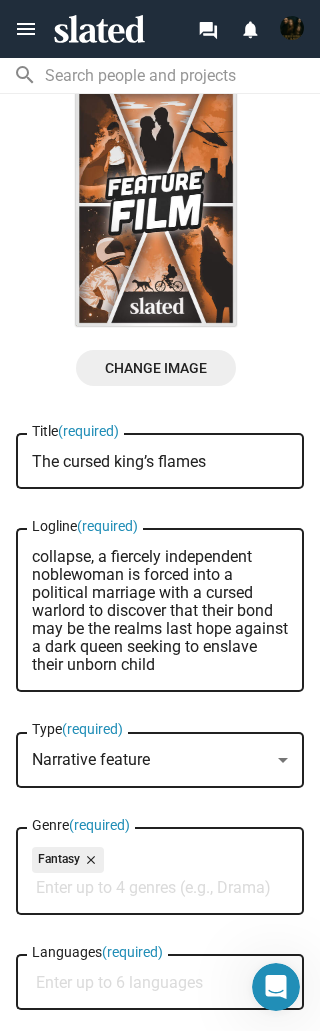 type on "R" 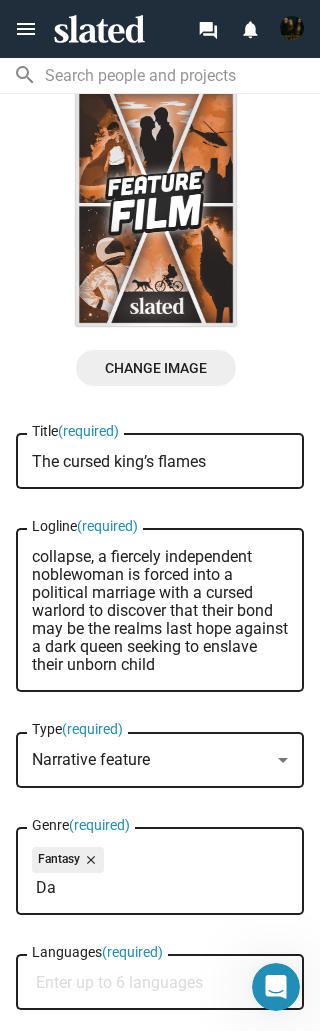 type on "D" 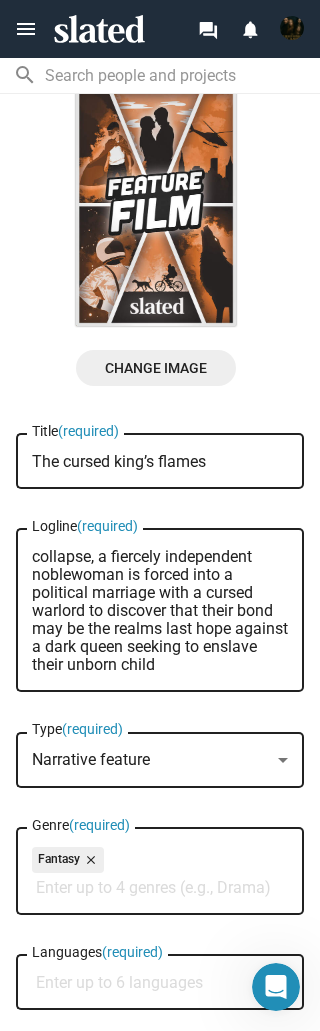 type 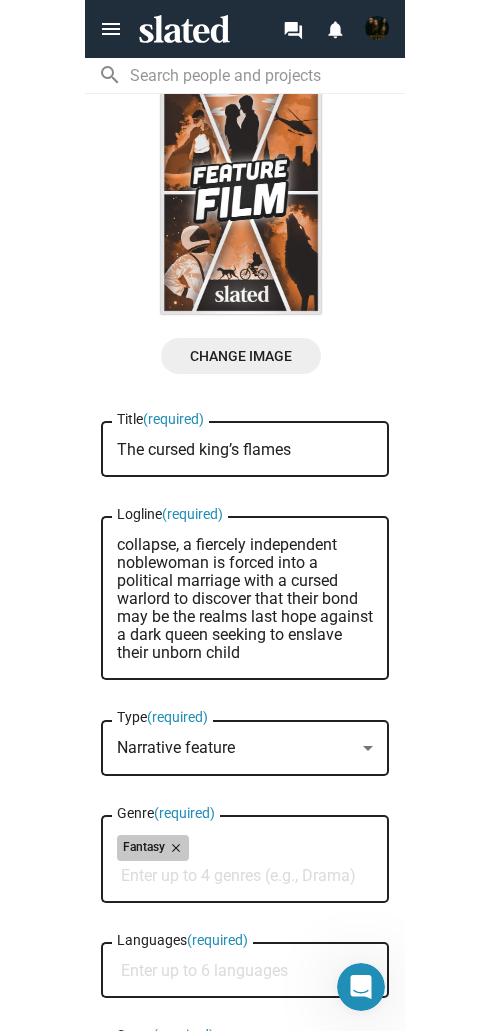 scroll, scrollTop: 265, scrollLeft: 0, axis: vertical 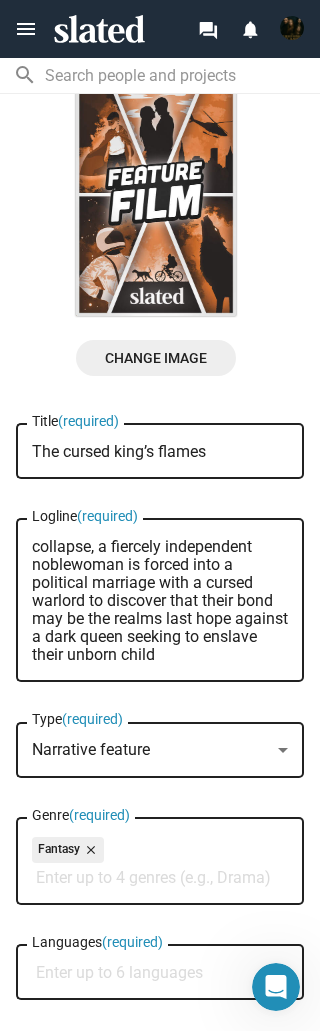 click at bounding box center [160, 515] 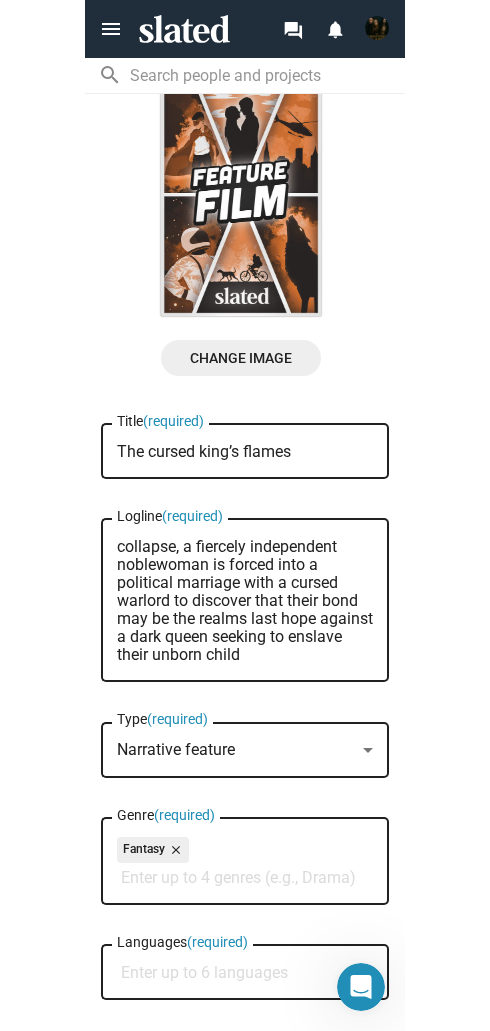 scroll, scrollTop: 0, scrollLeft: 0, axis: both 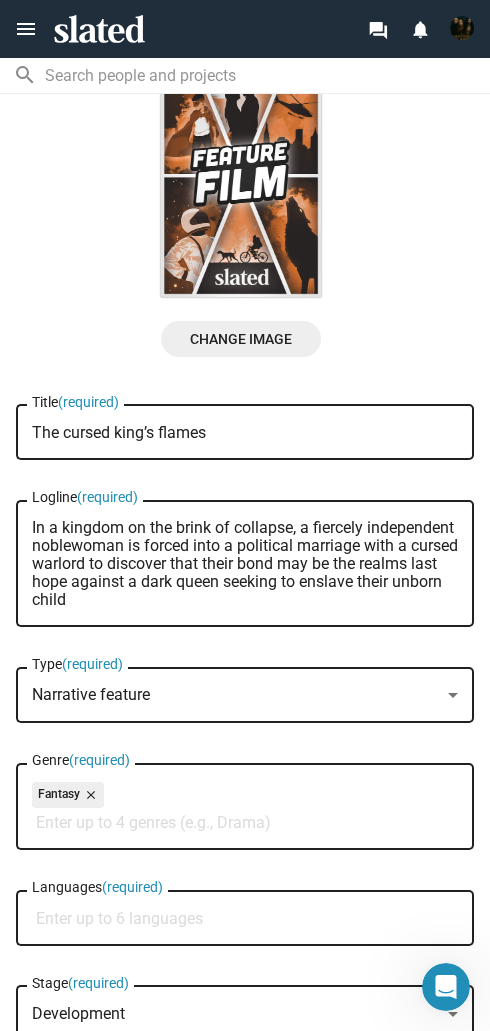 click at bounding box center (245, 515) 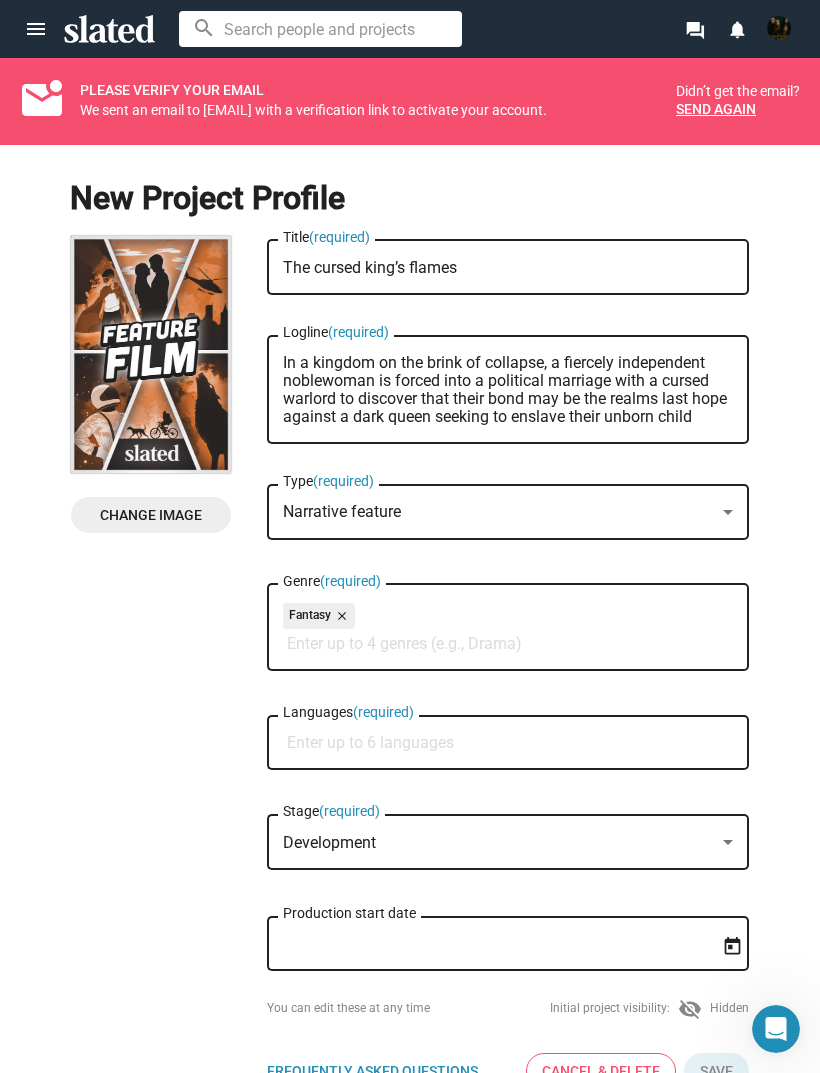 scroll, scrollTop: 0, scrollLeft: 0, axis: both 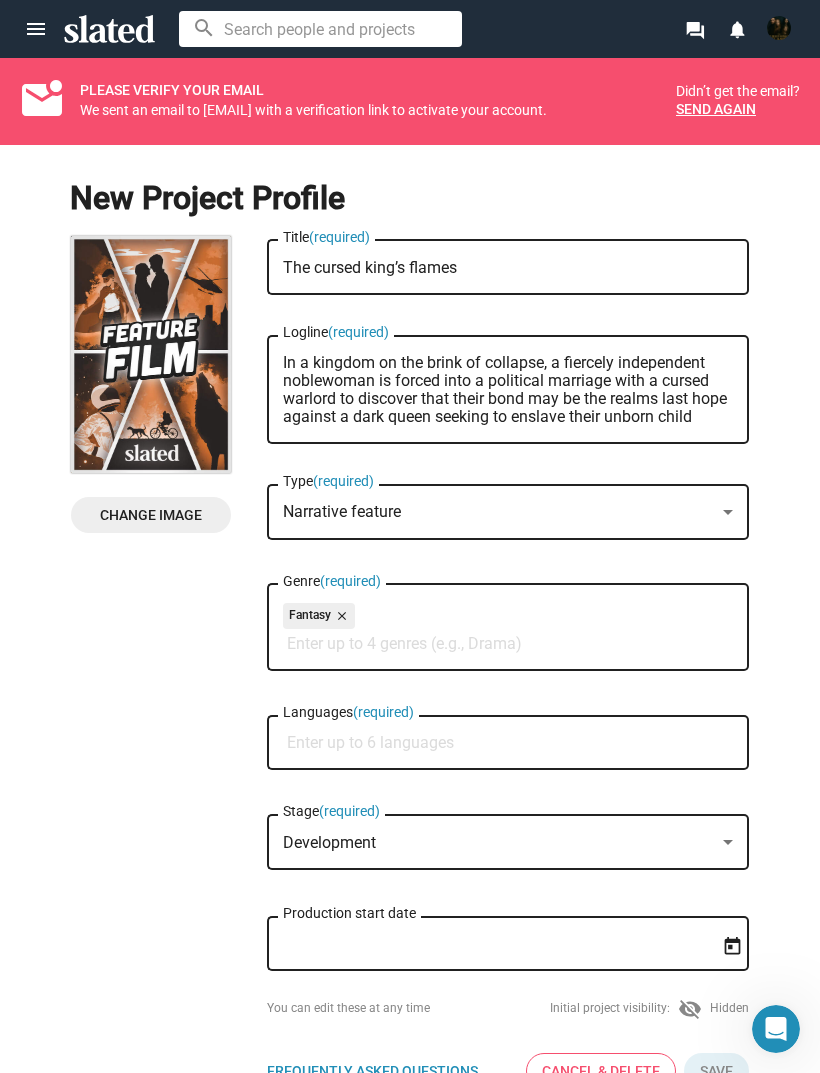 click at bounding box center [410, 536] 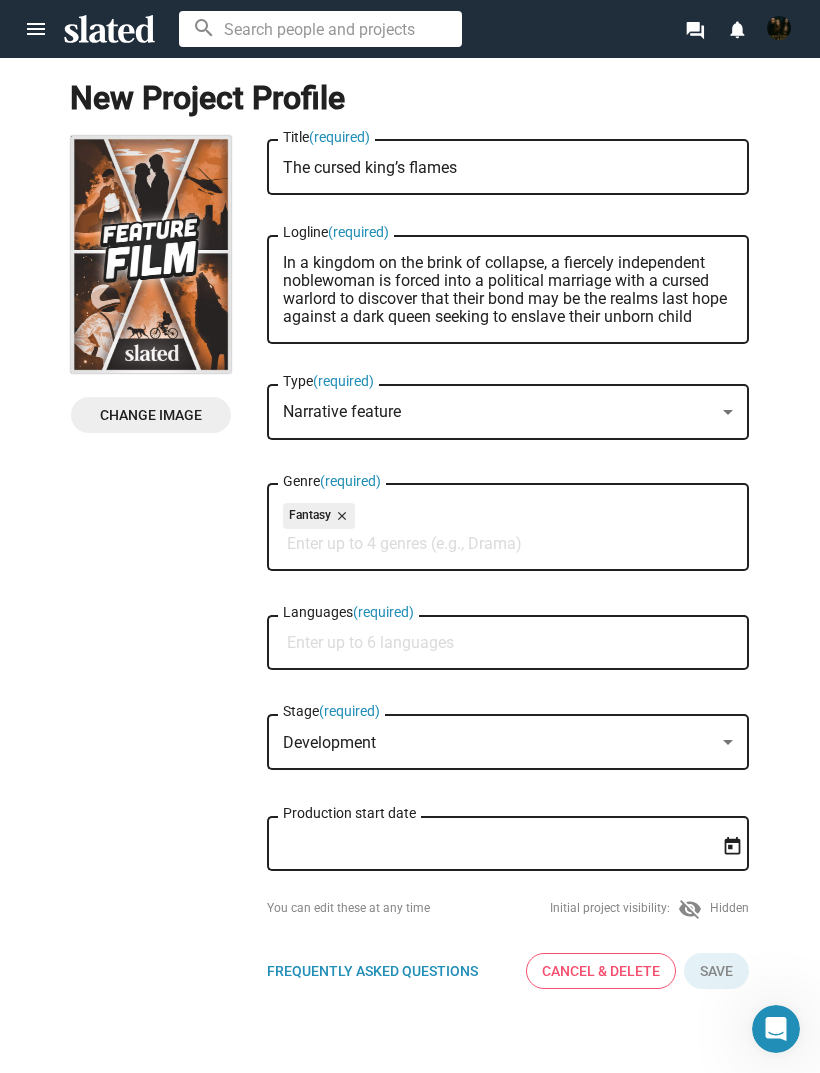 scroll, scrollTop: 101, scrollLeft: 0, axis: vertical 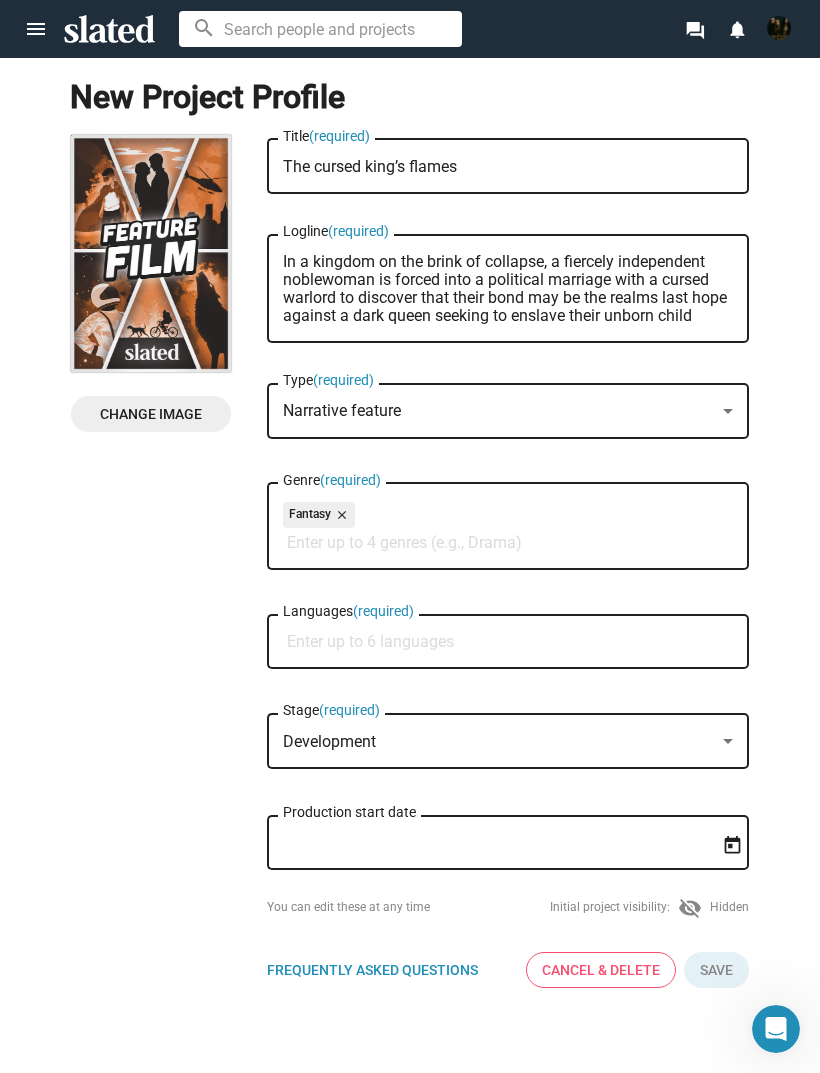 click at bounding box center (410, 536) 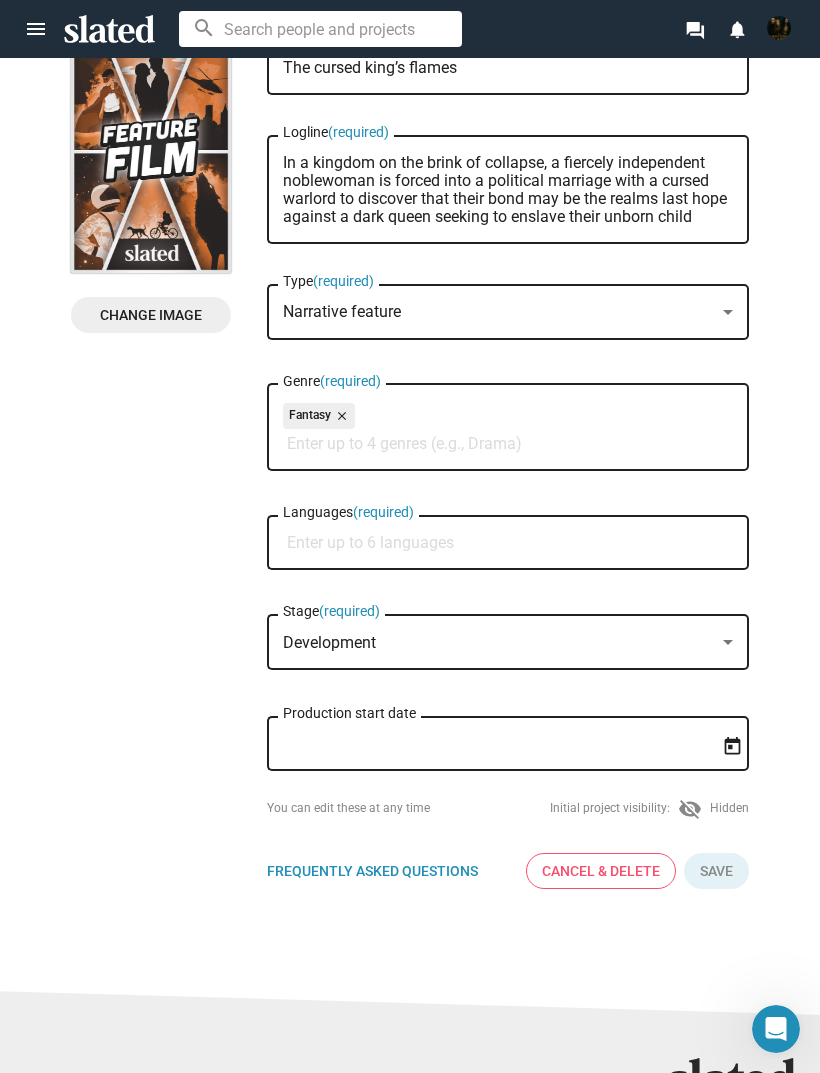 scroll, scrollTop: 198, scrollLeft: 0, axis: vertical 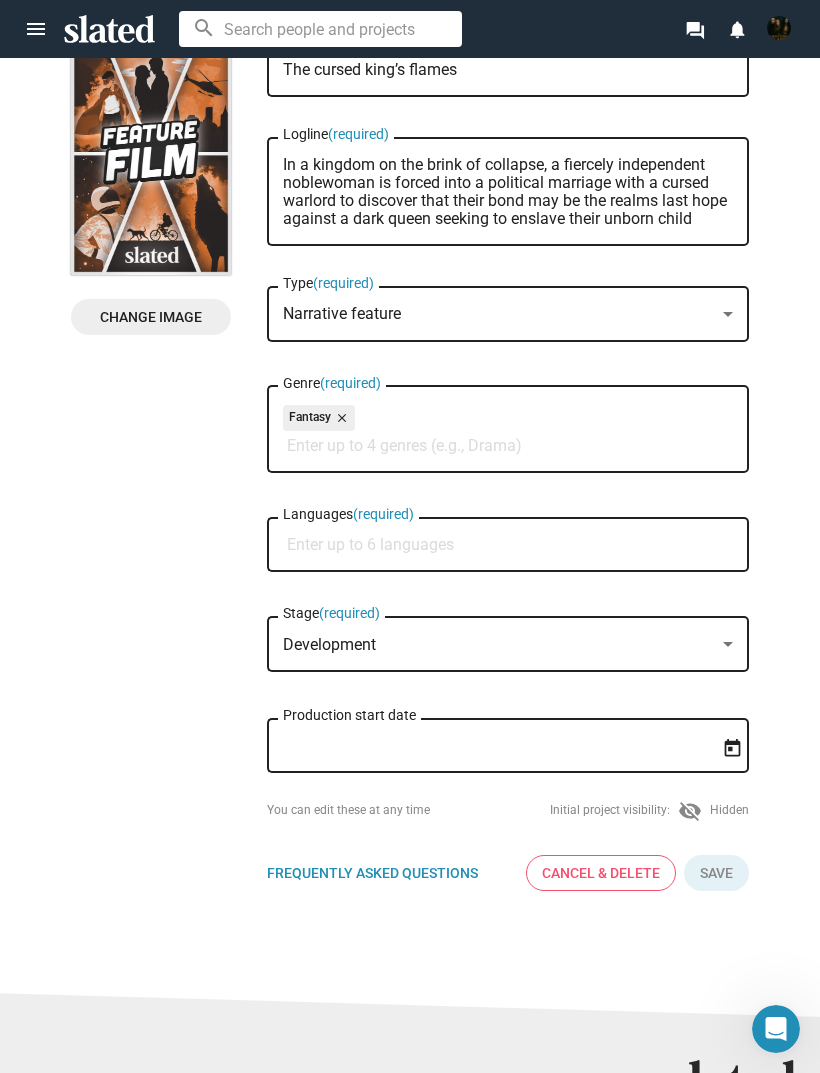 click at bounding box center (410, 536) 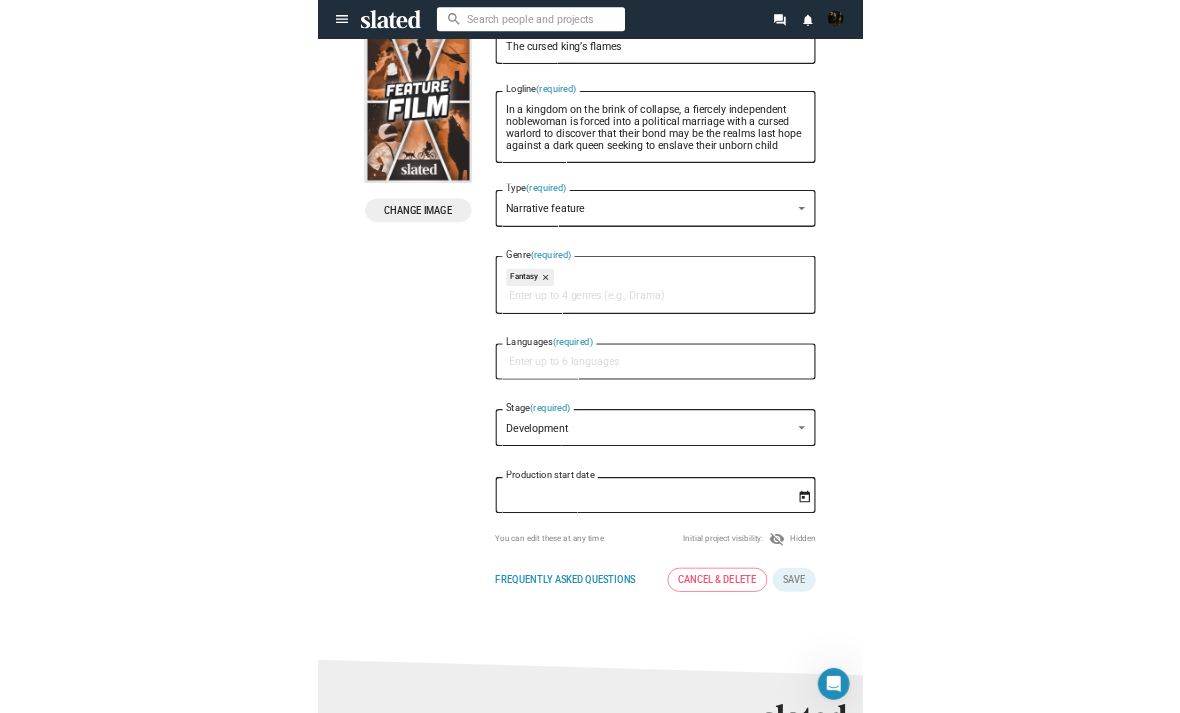 scroll, scrollTop: 200, scrollLeft: 0, axis: vertical 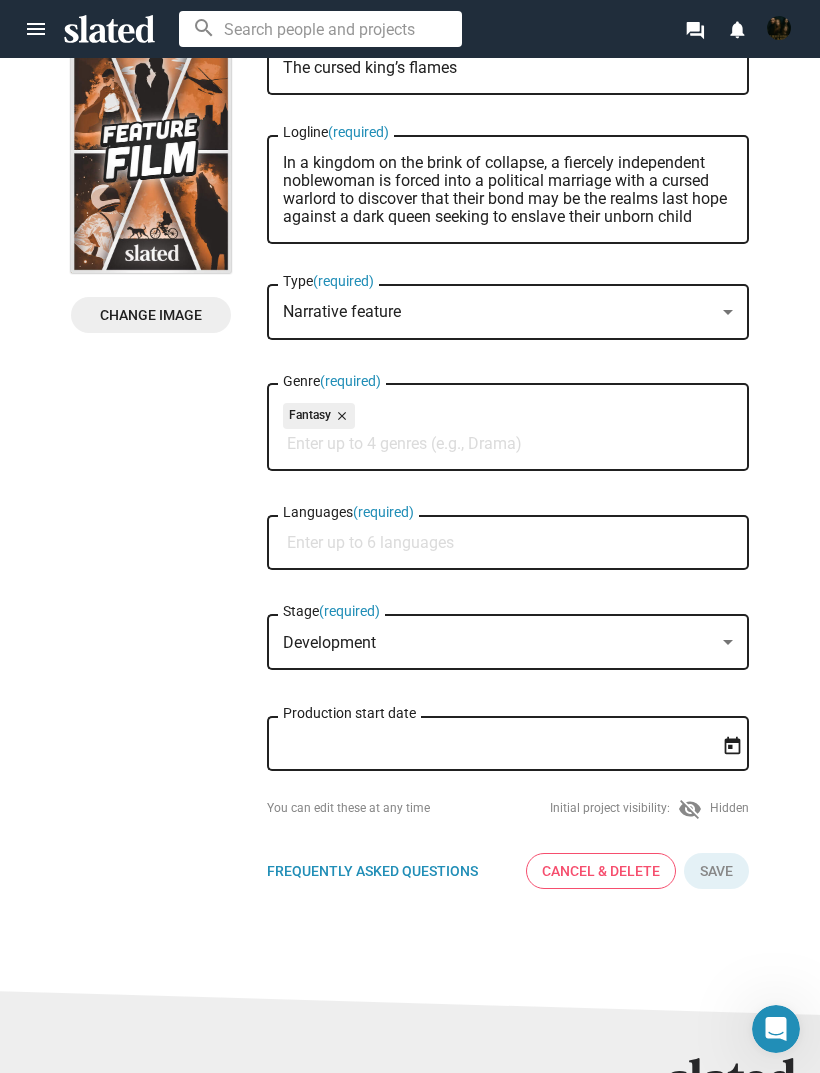 click at bounding box center (410, 536) 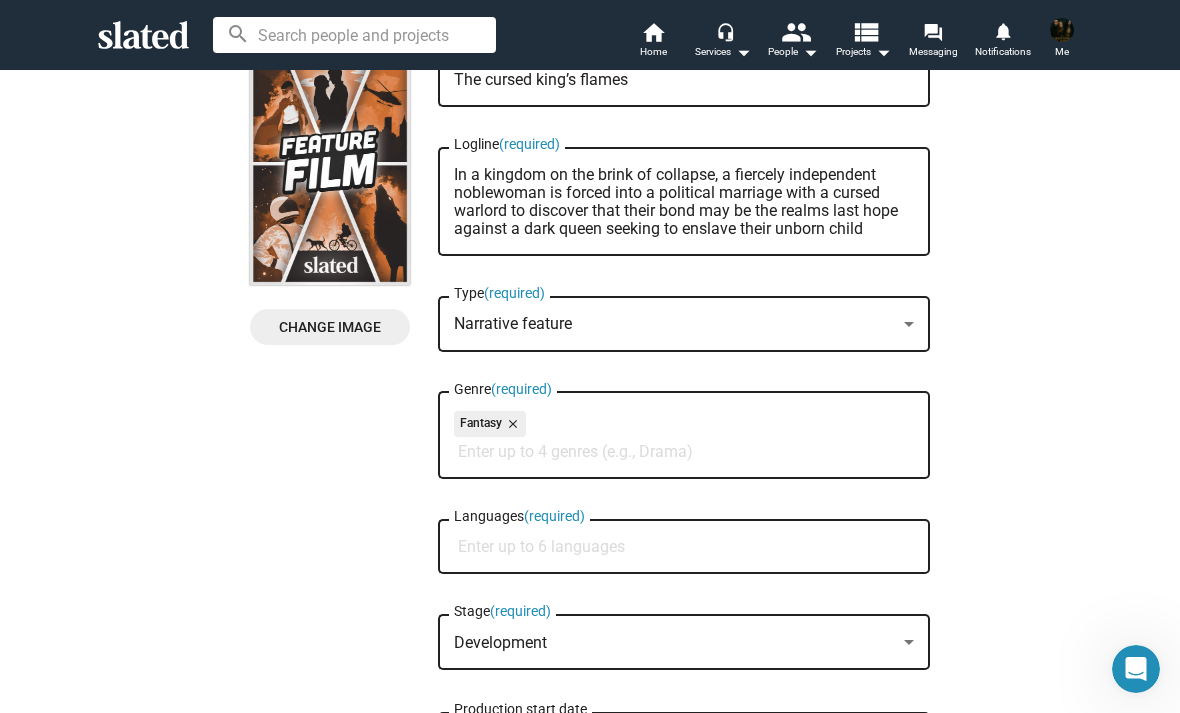 click at bounding box center (590, 356) 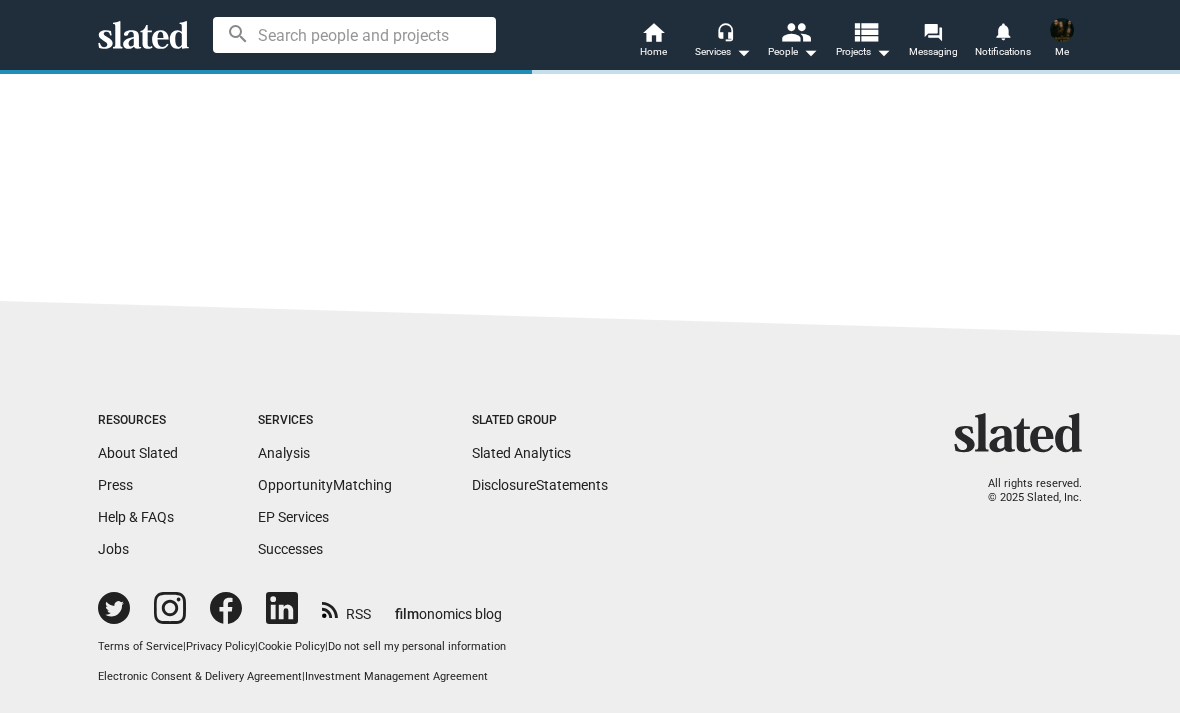 scroll, scrollTop: 0, scrollLeft: 0, axis: both 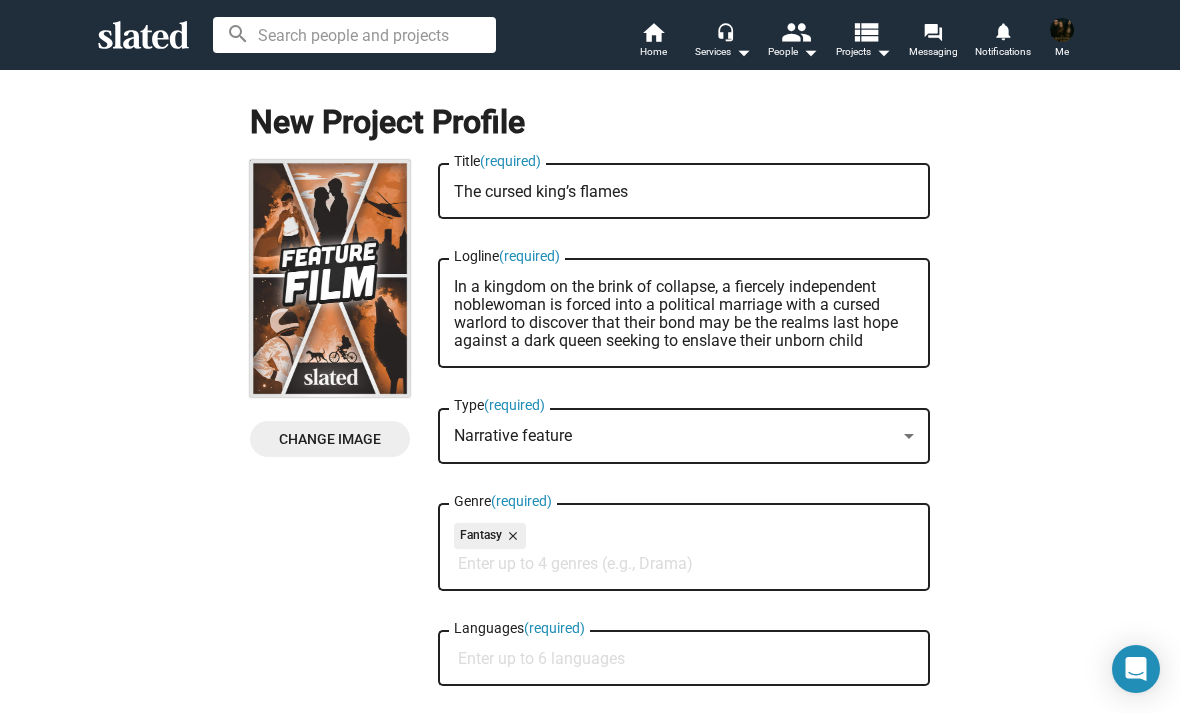 click on "Genre  (required)" at bounding box center [688, 564] 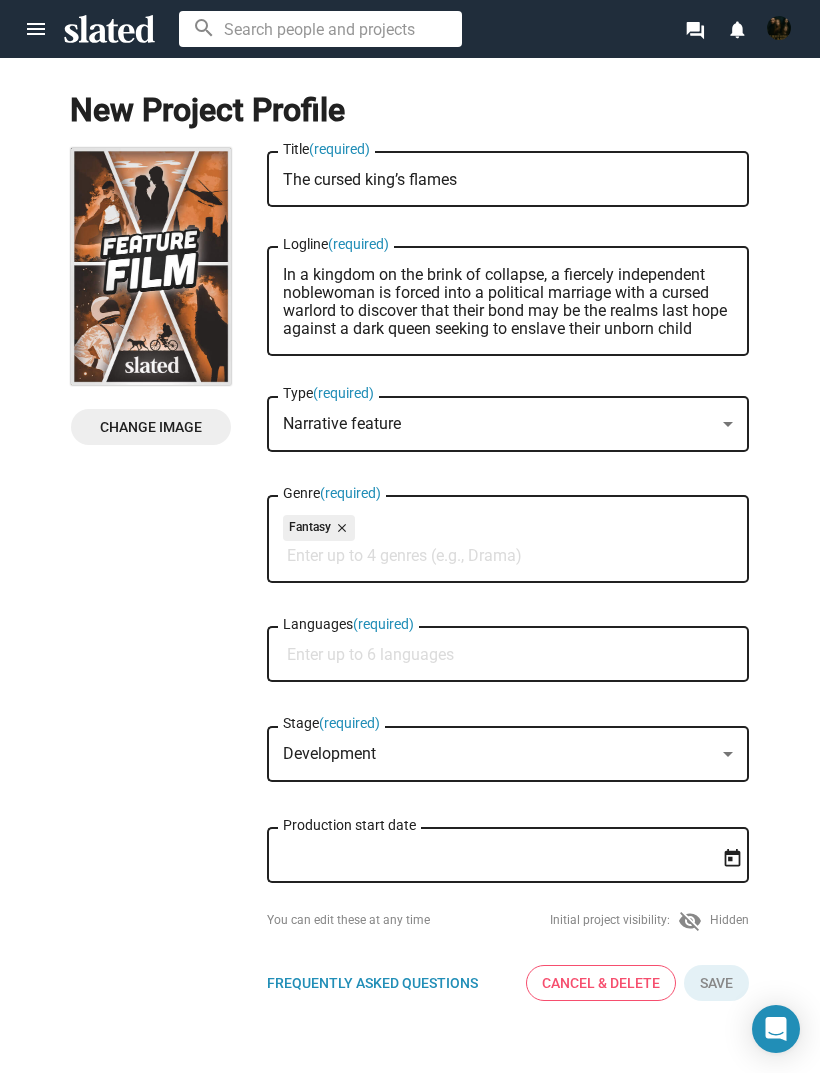 click on "Genre  (required)" at bounding box center (512, 556) 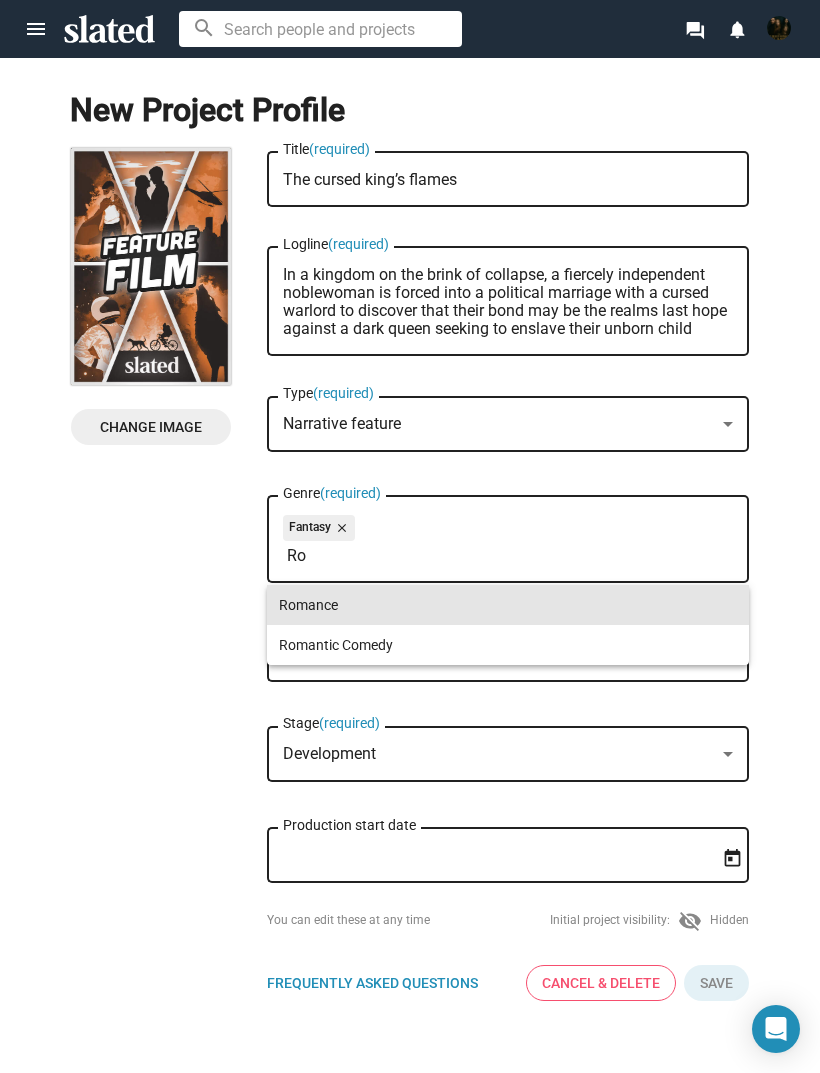 type on "Ro" 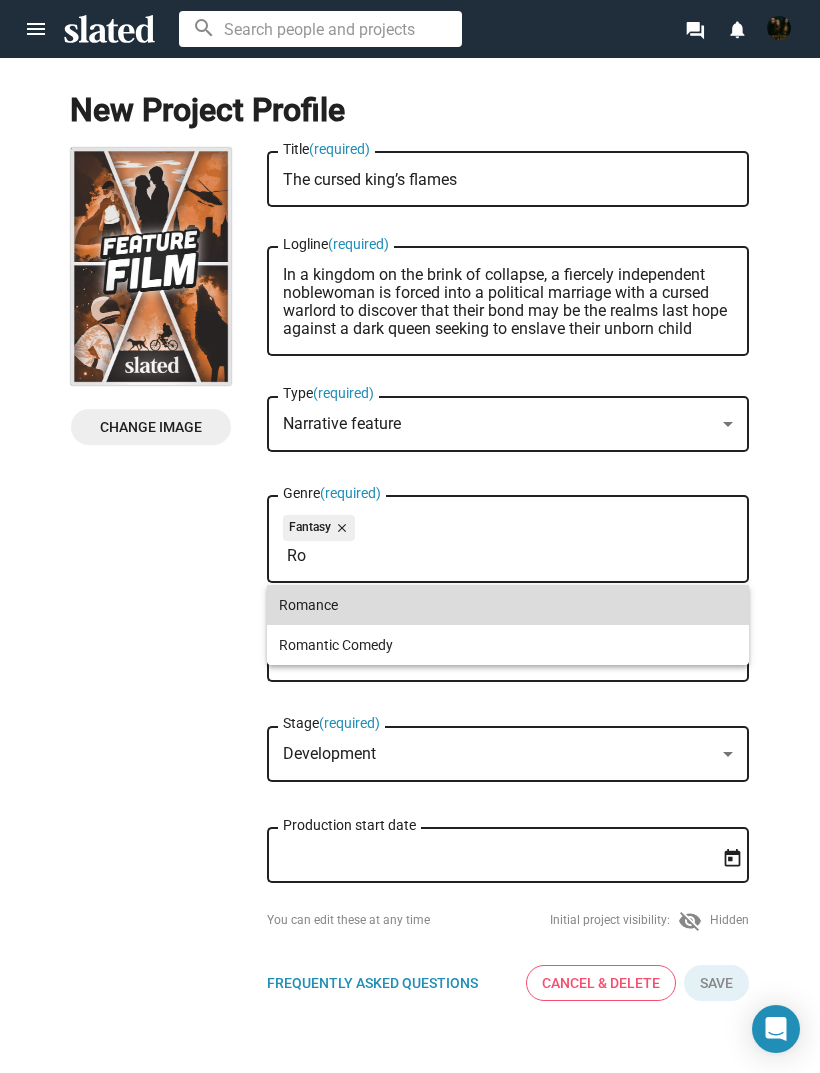 click on "Romance" at bounding box center (508, 605) 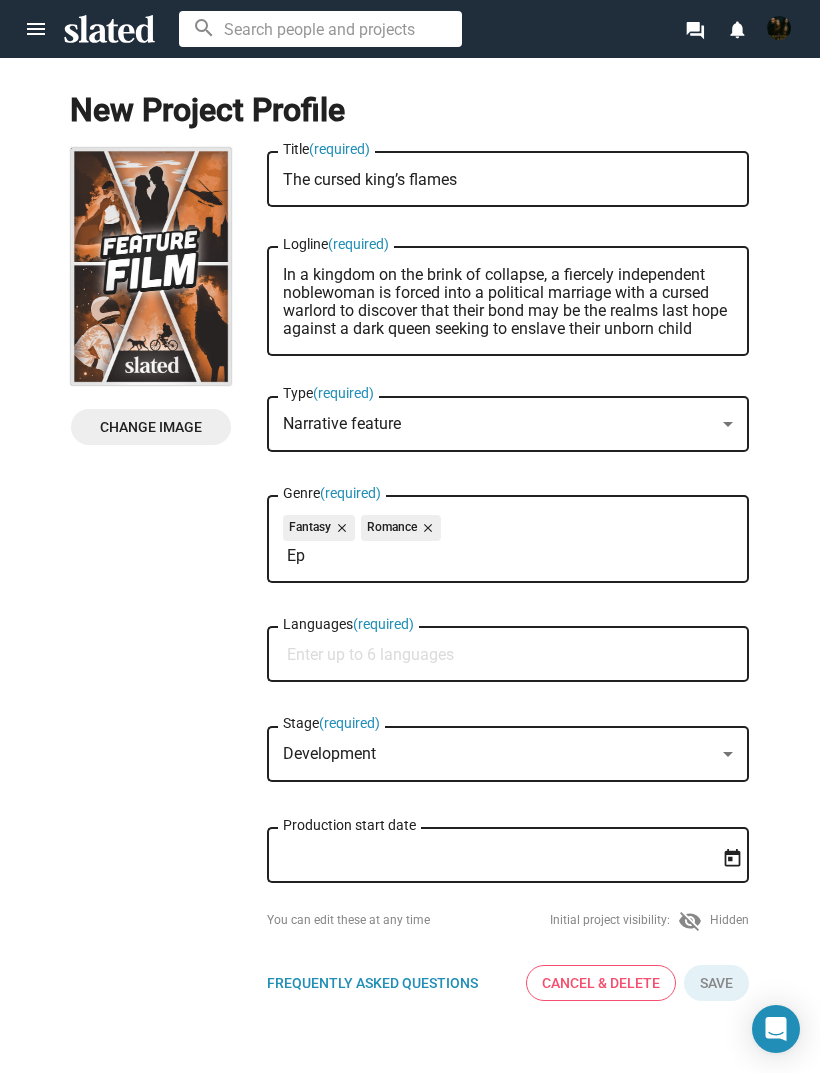 type on "E" 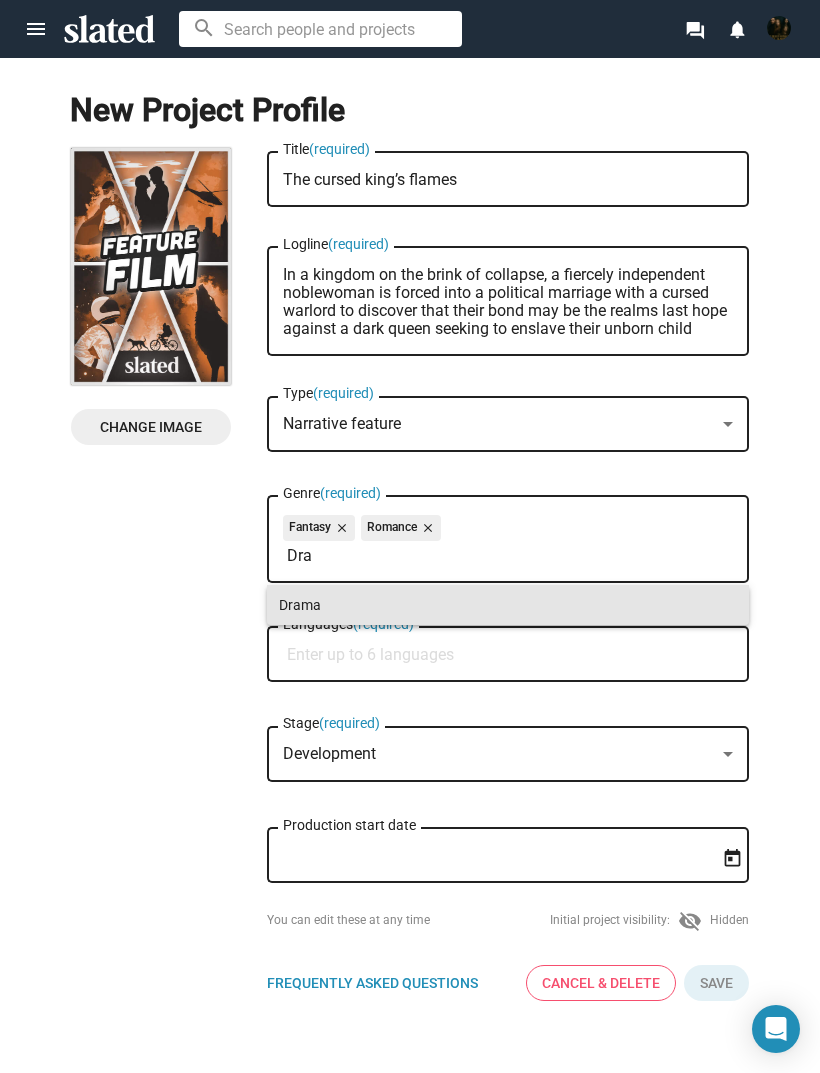 type on "Dra" 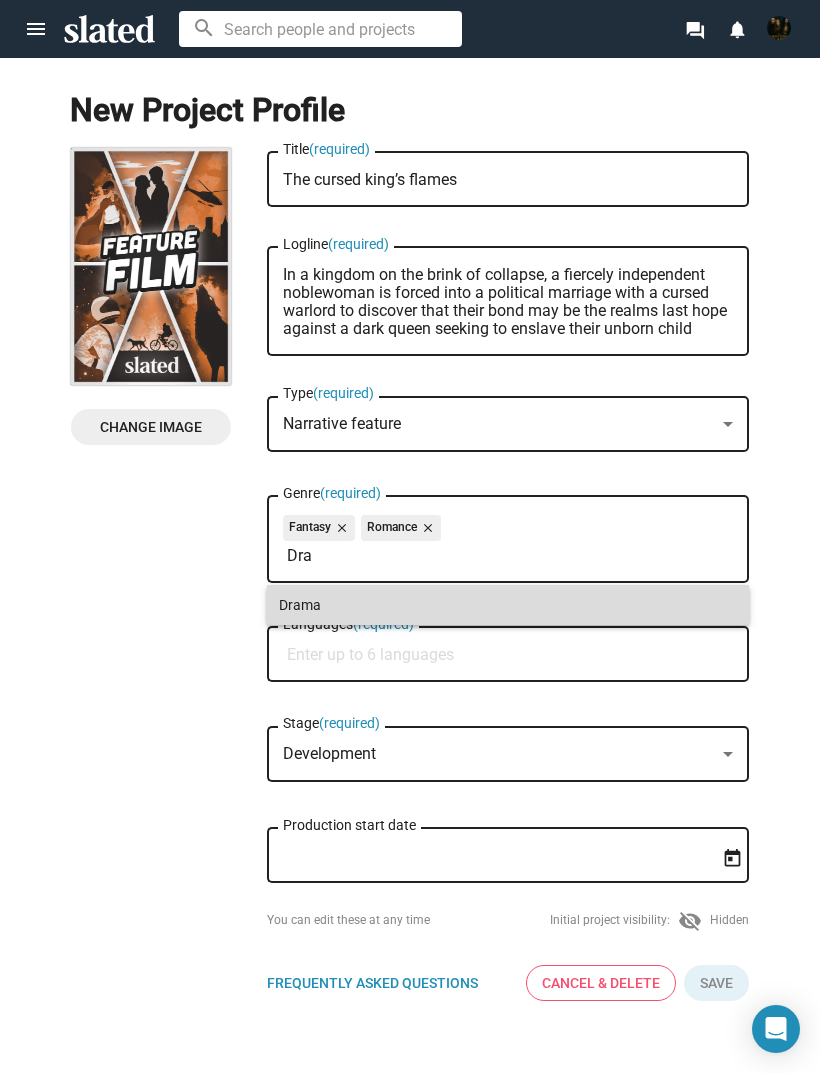 click on "Drama" at bounding box center (508, 605) 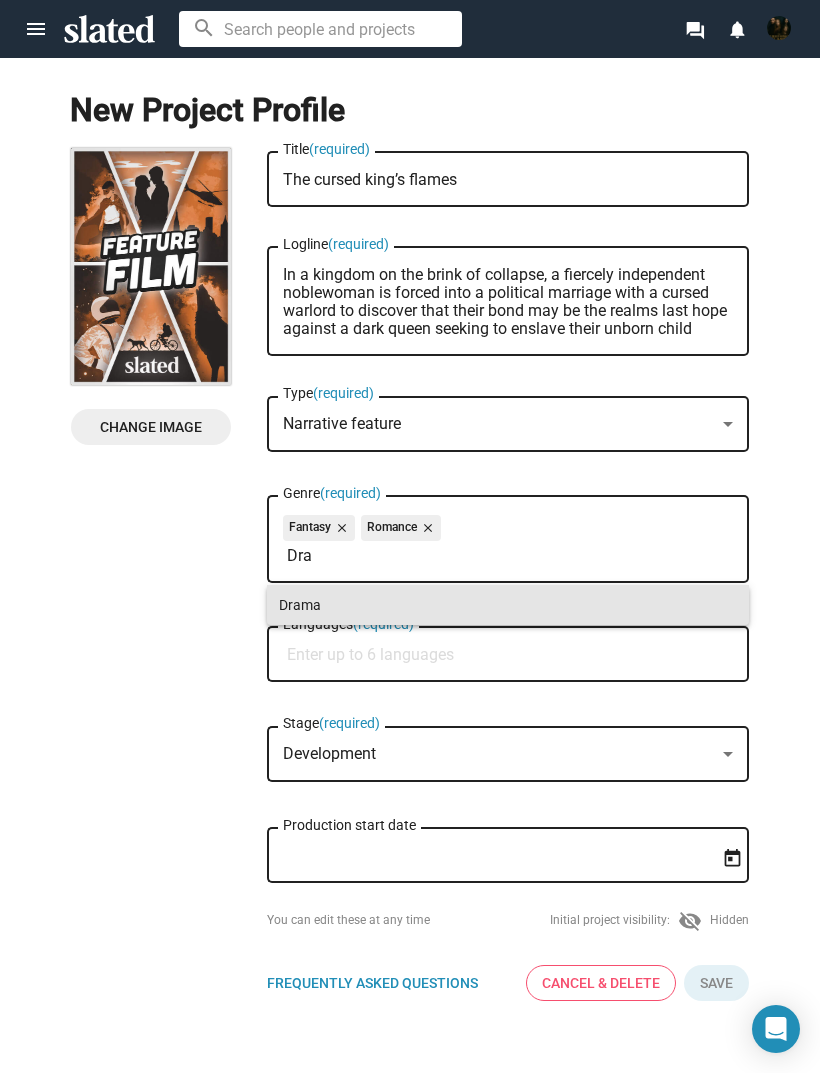 type 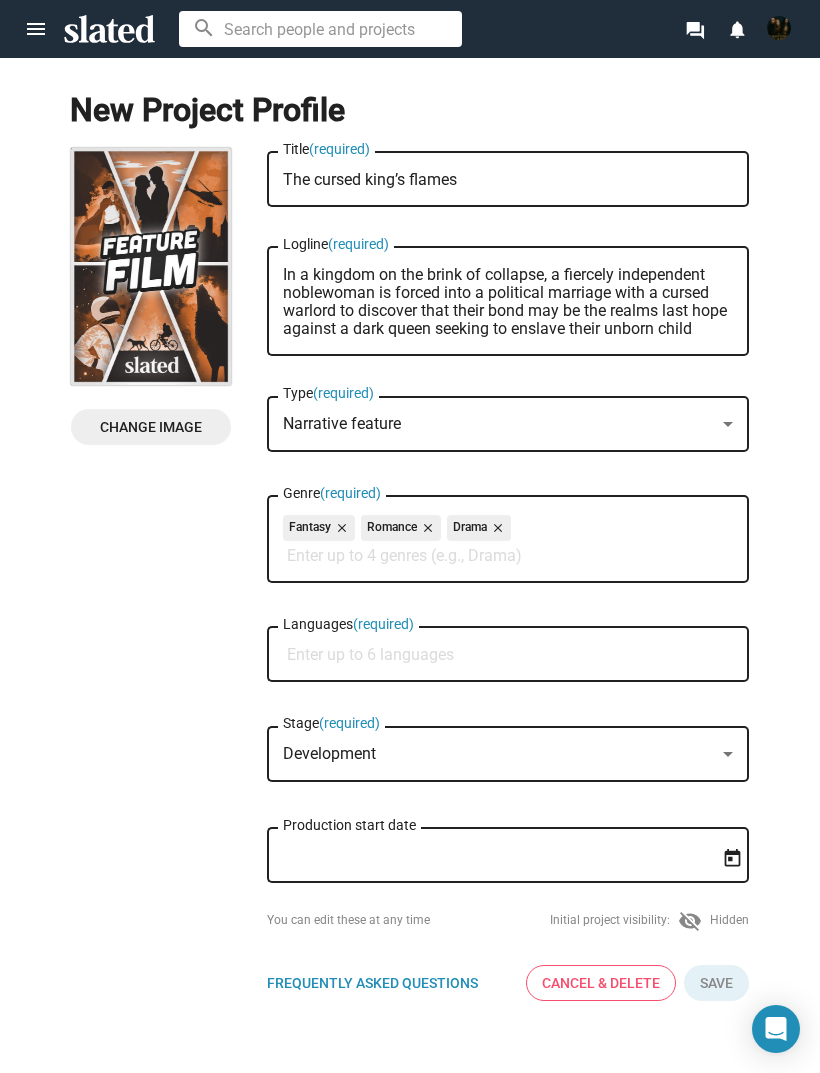 click on "Languages  (required)" at bounding box center [512, 655] 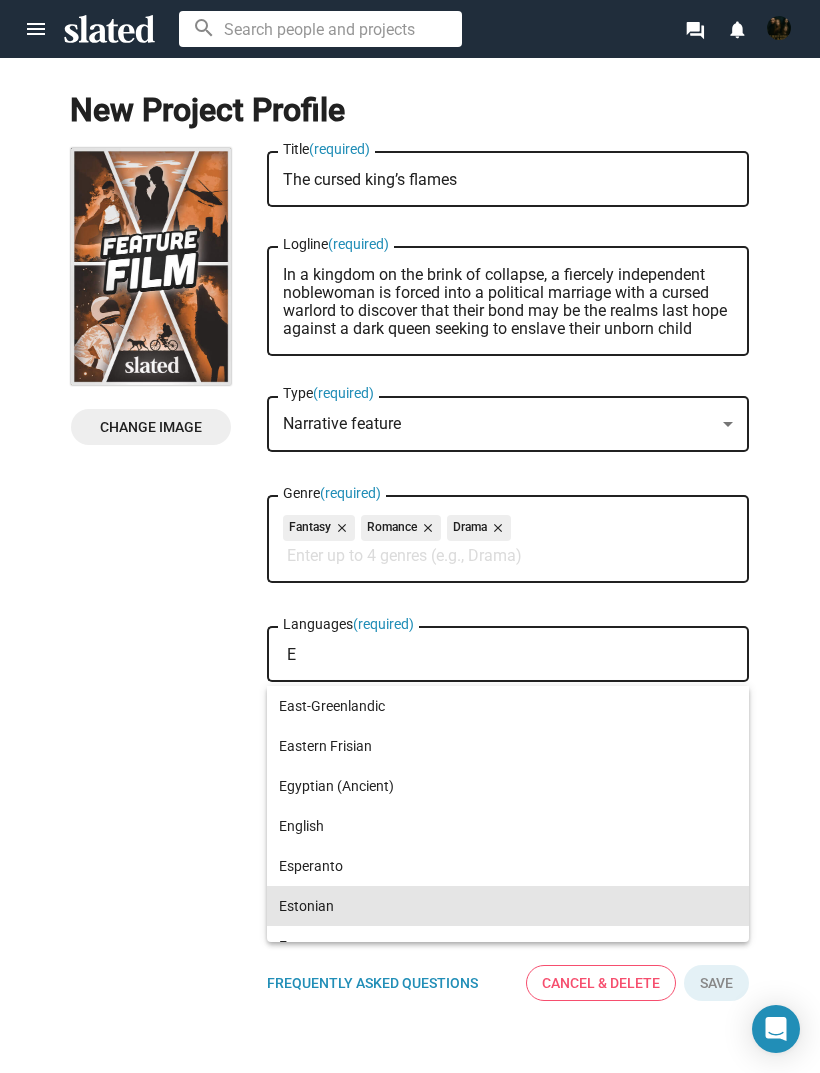type on "E" 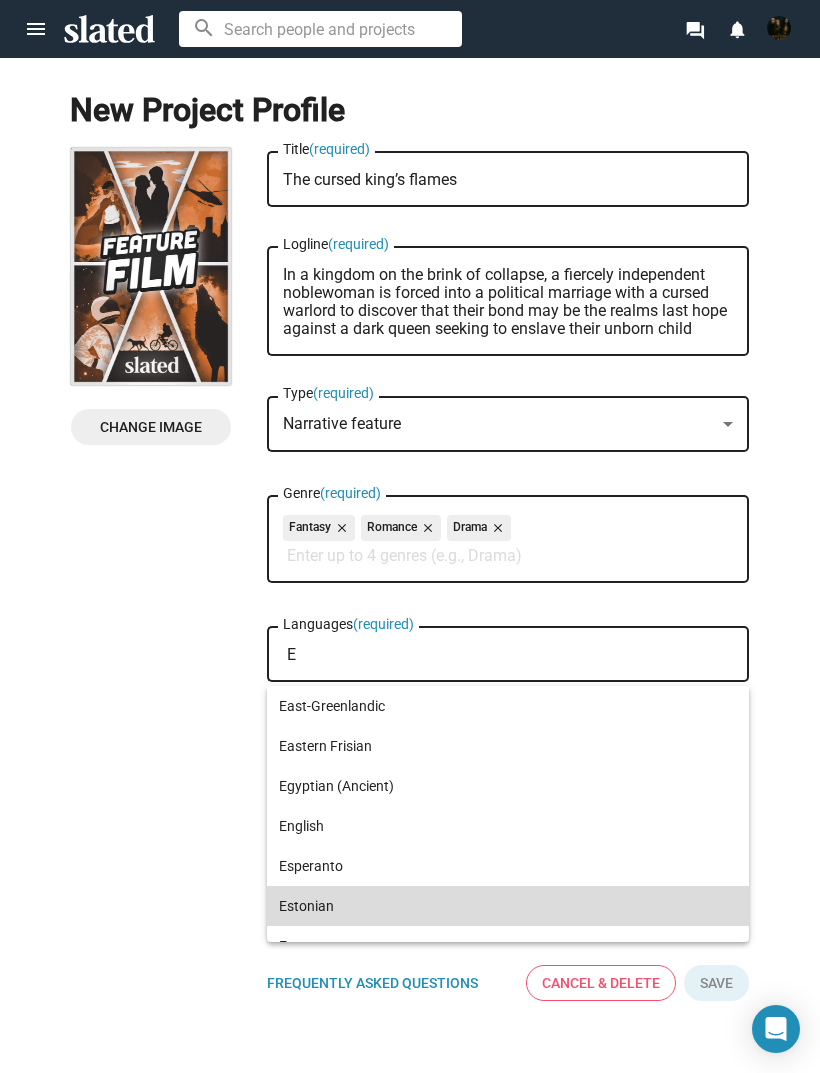 click on "Estonian" at bounding box center (508, 906) 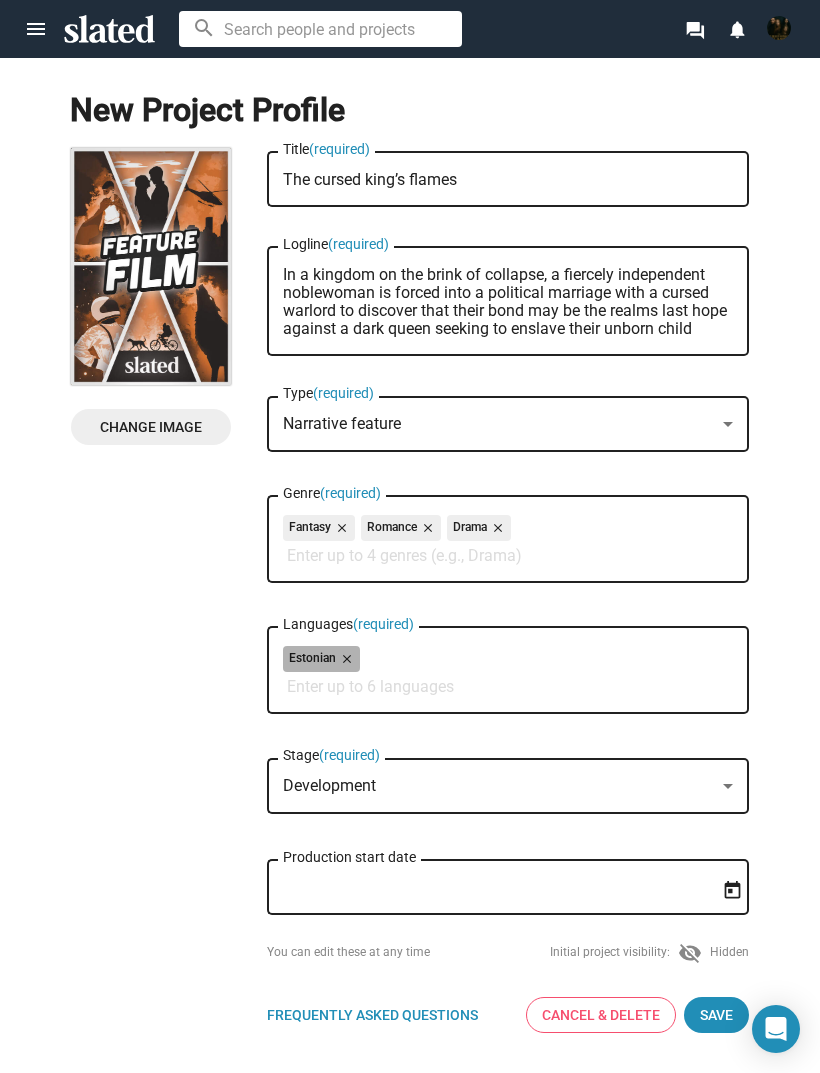 click on "close" at bounding box center [345, 659] 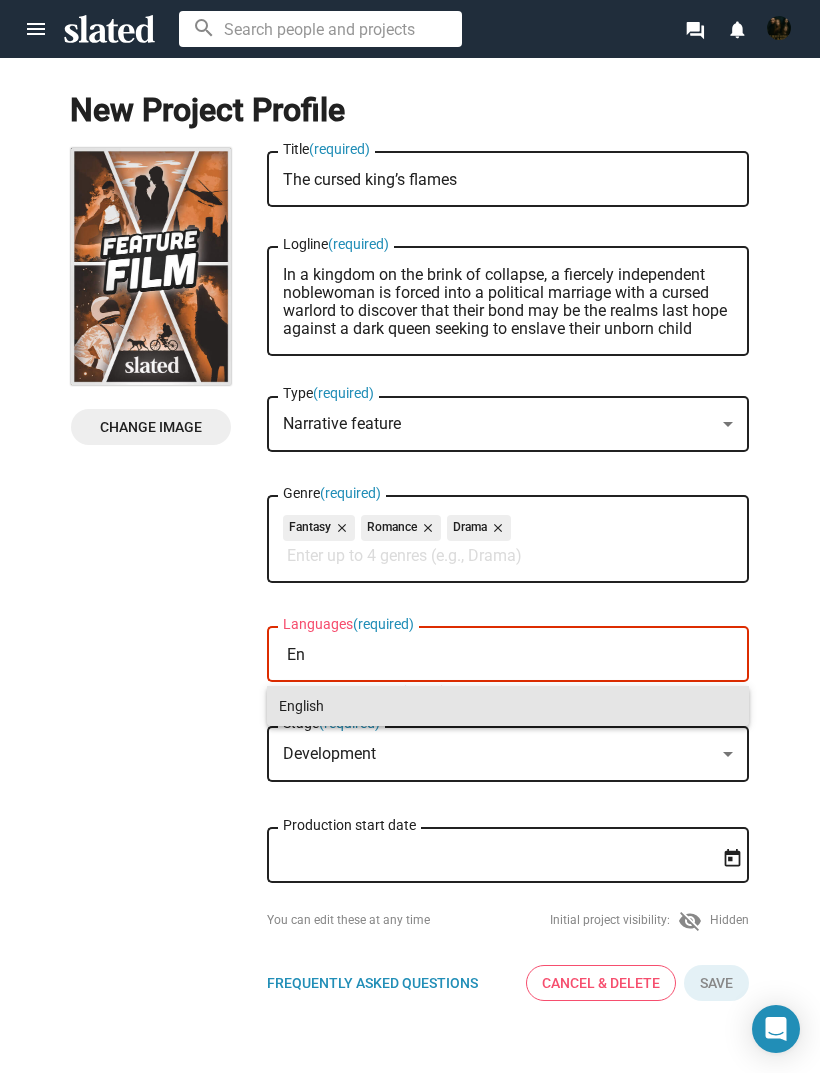 type on "En" 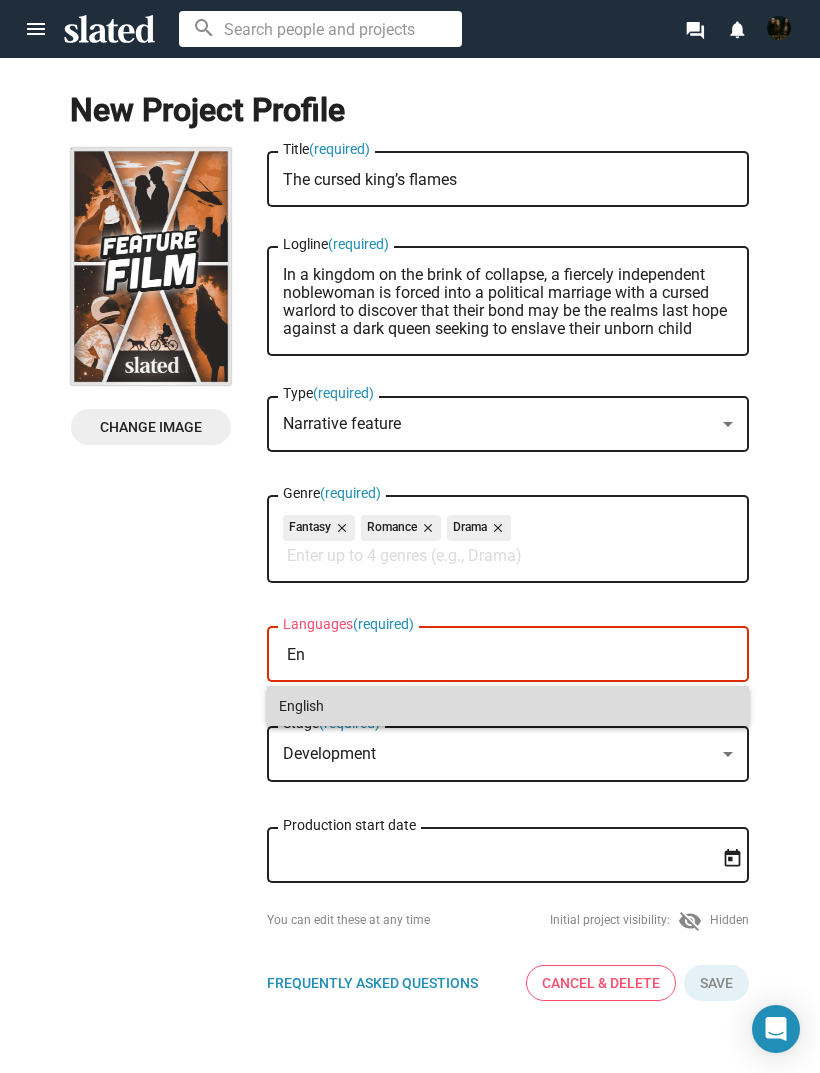 click on "English" at bounding box center [508, 706] 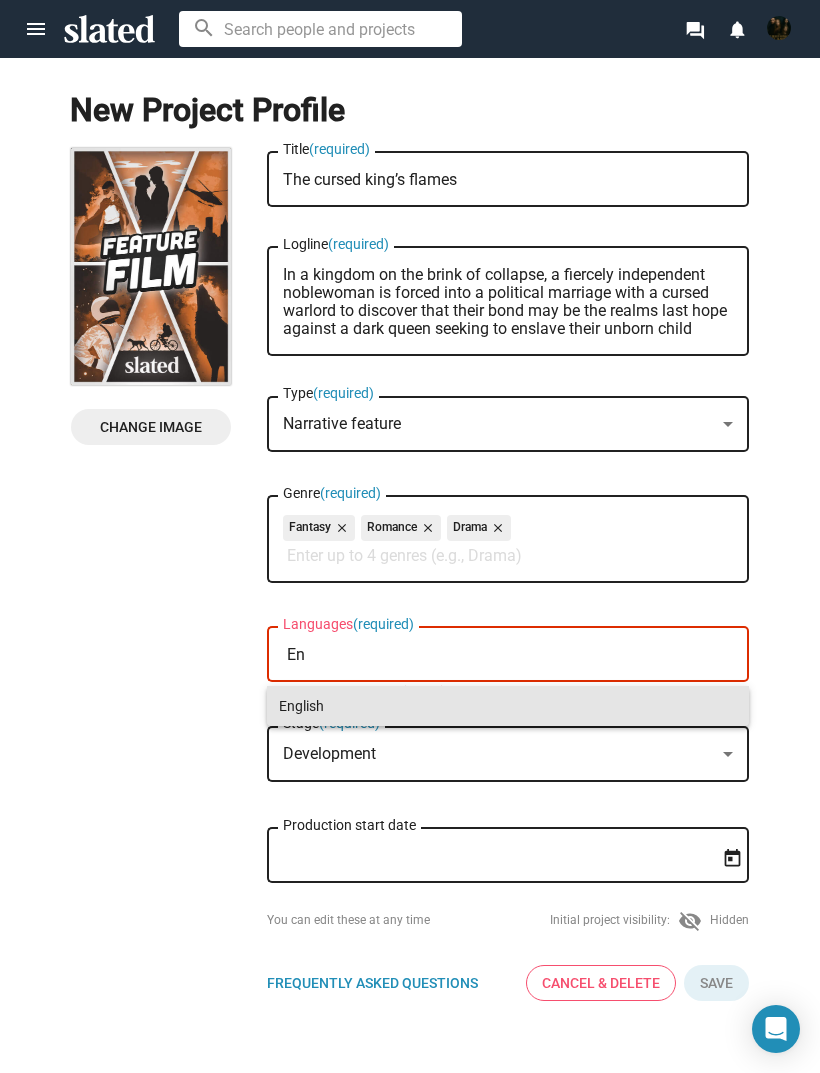 type 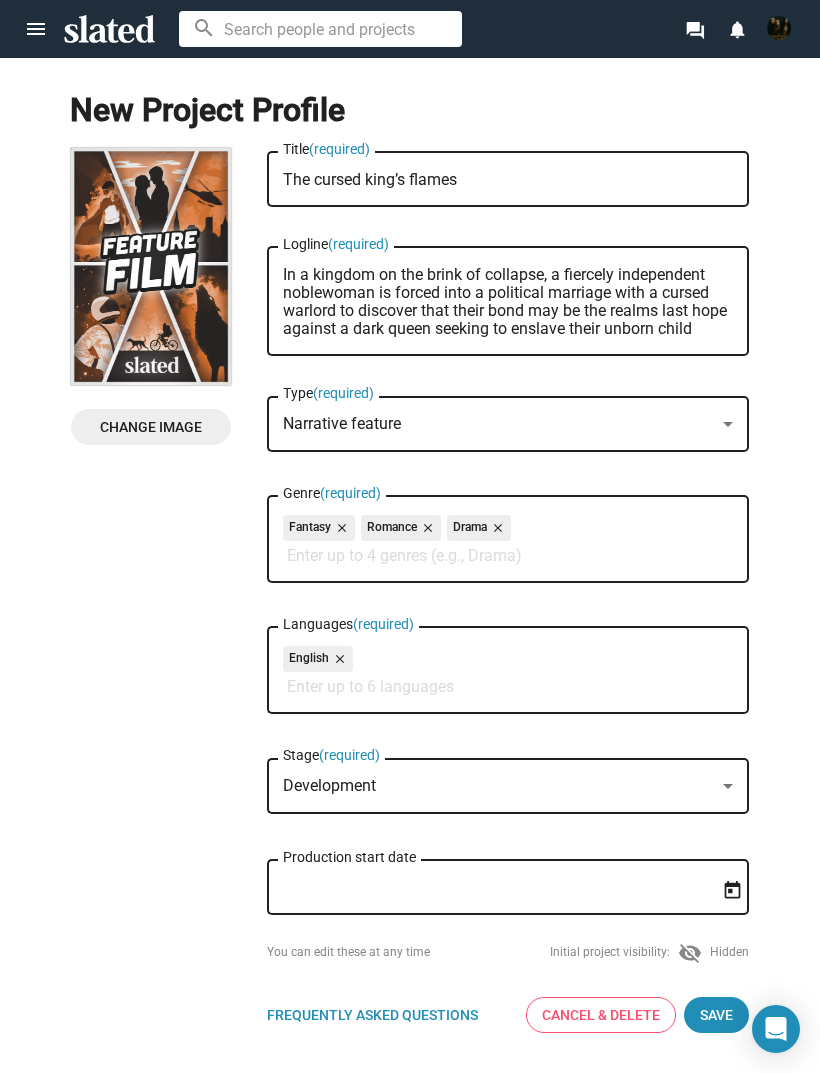click on "Development" at bounding box center [499, 786] 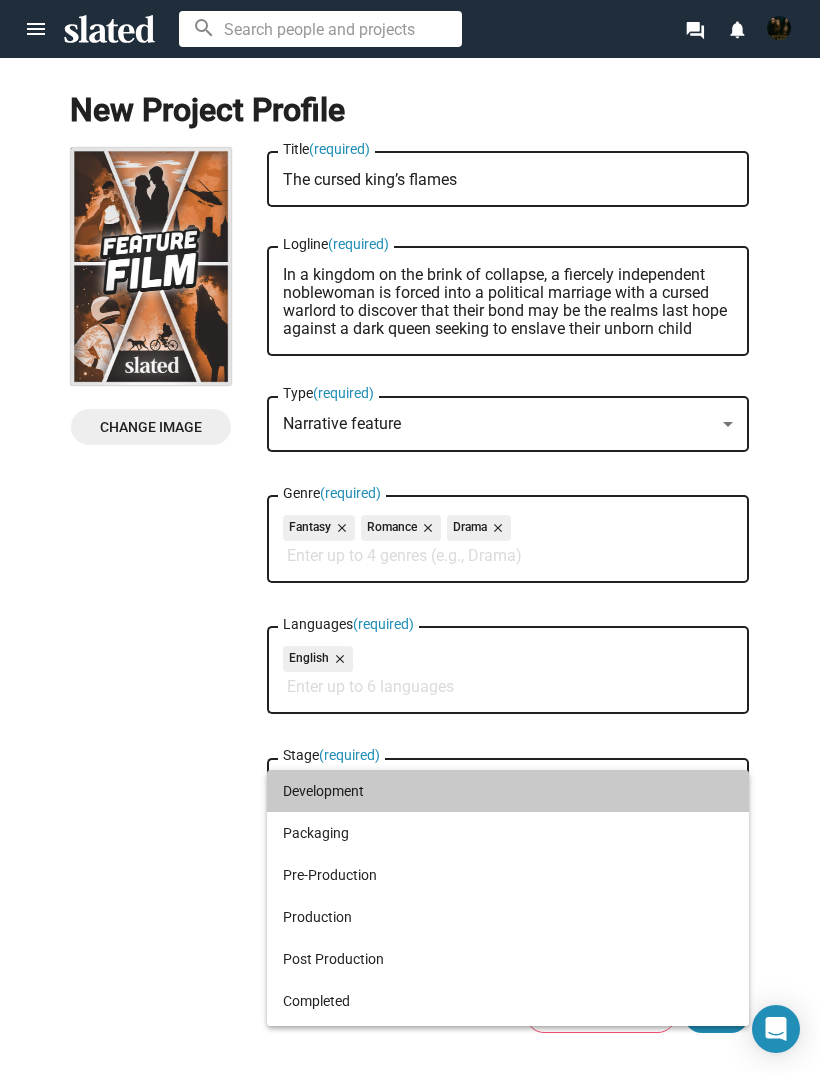 click on "Development" at bounding box center [508, 791] 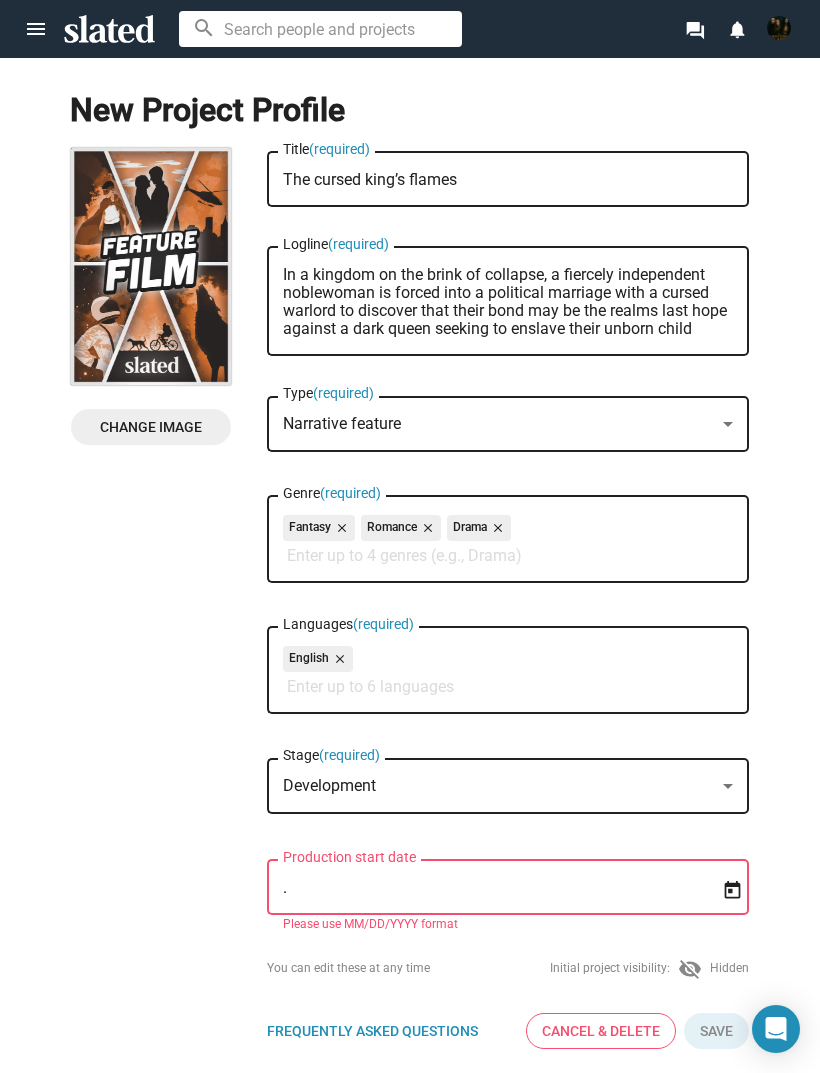 type on "." 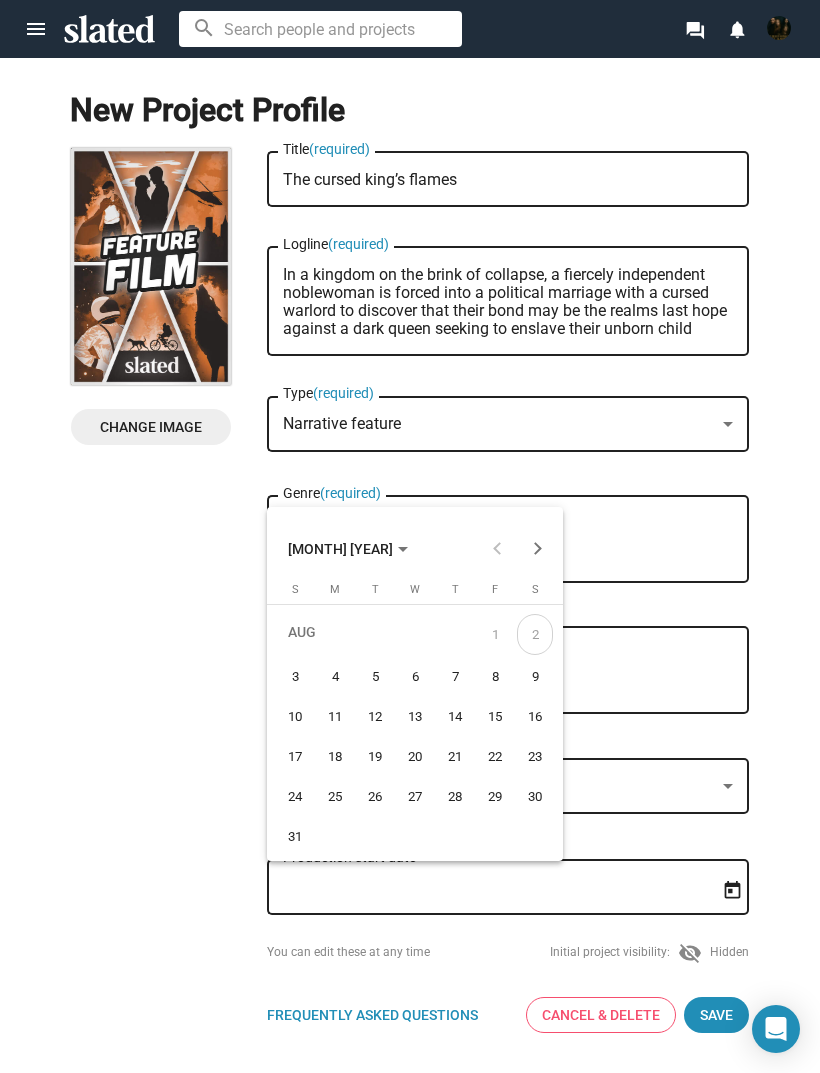 click 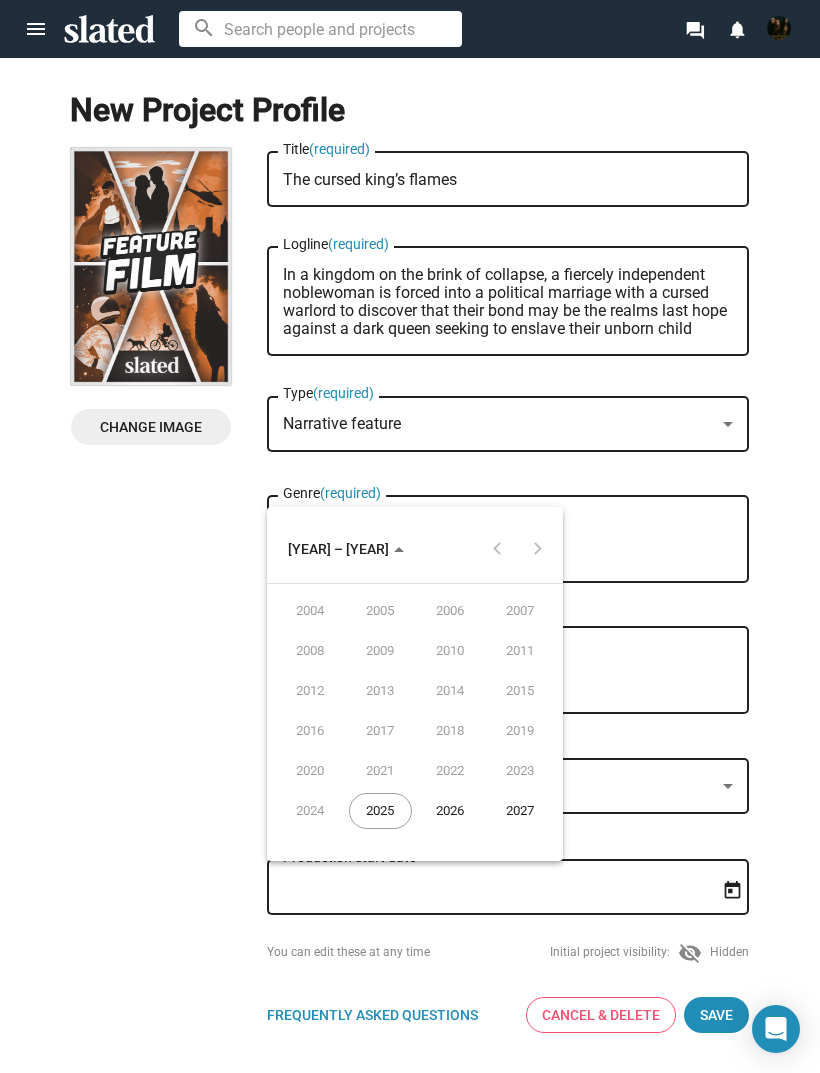 click on "2026" at bounding box center (450, 811) 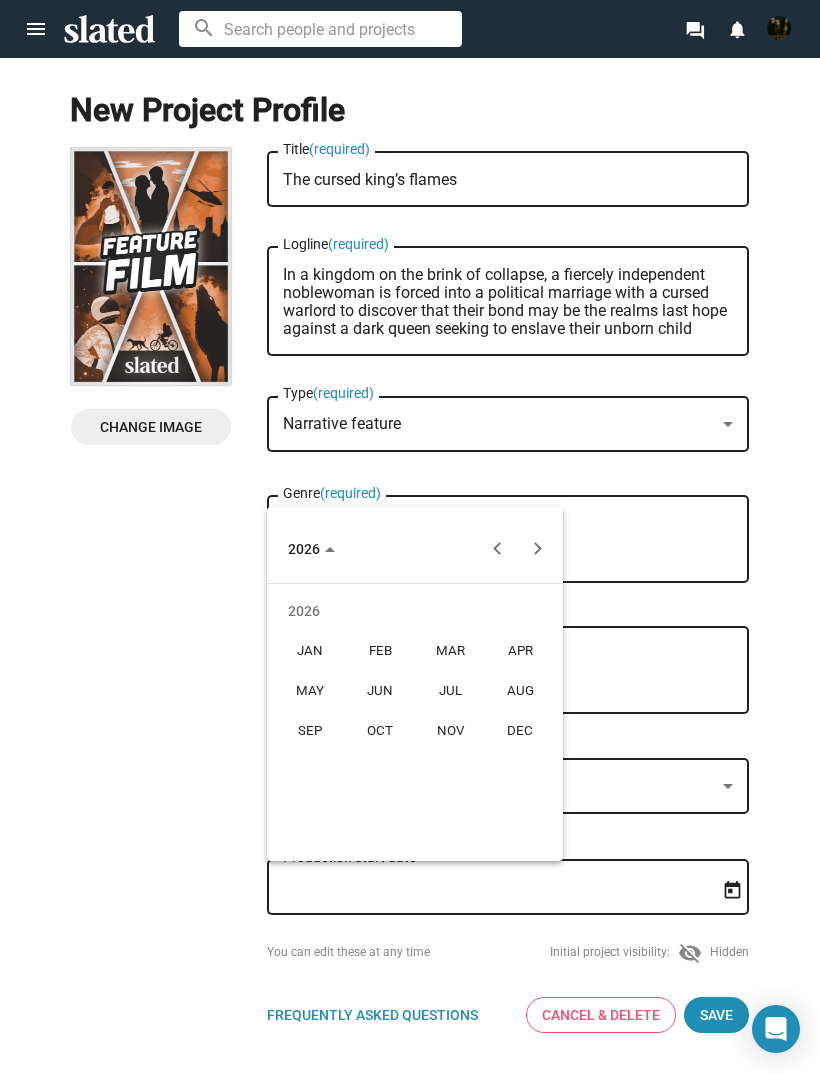 click on "MAR" at bounding box center (450, 651) 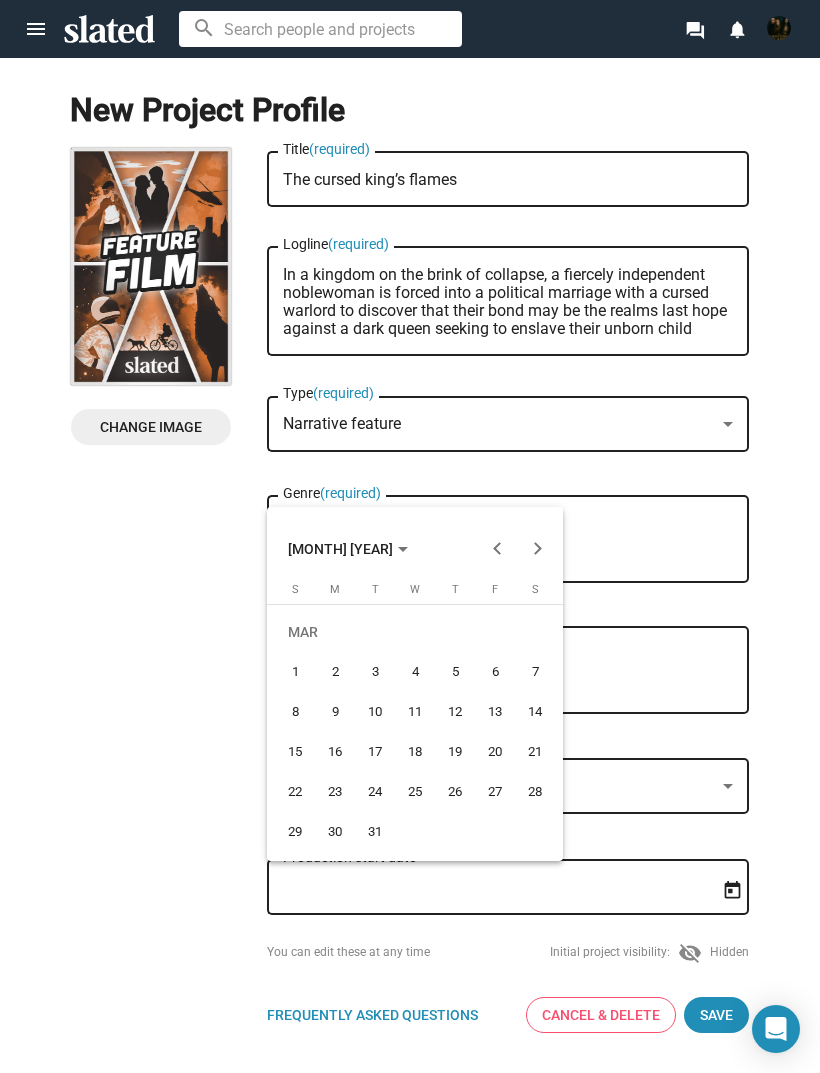 click at bounding box center [538, 549] 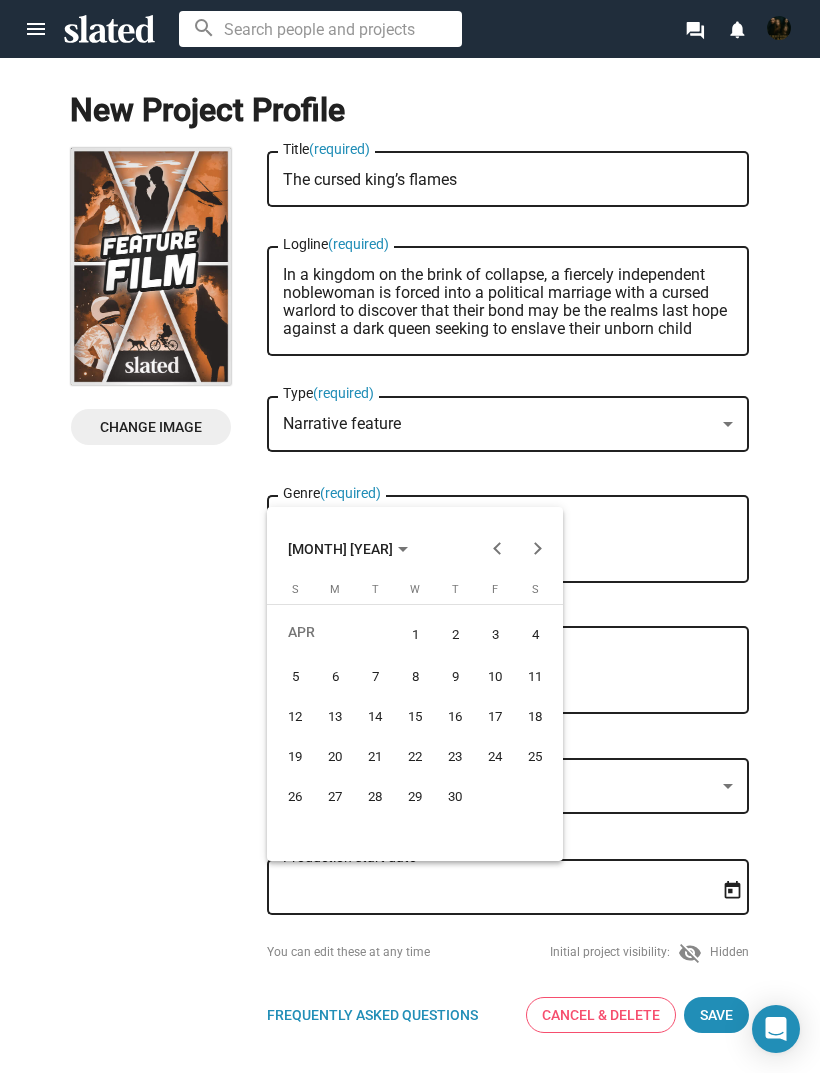 click at bounding box center [538, 549] 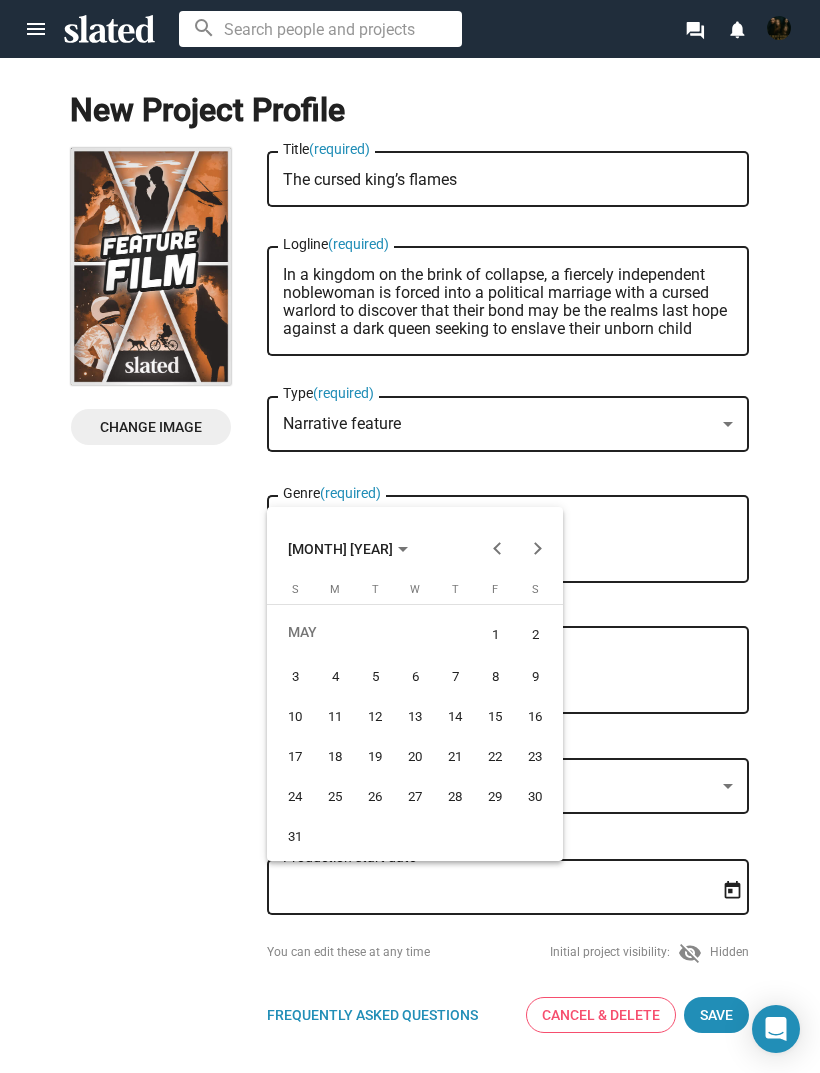 click at bounding box center (538, 549) 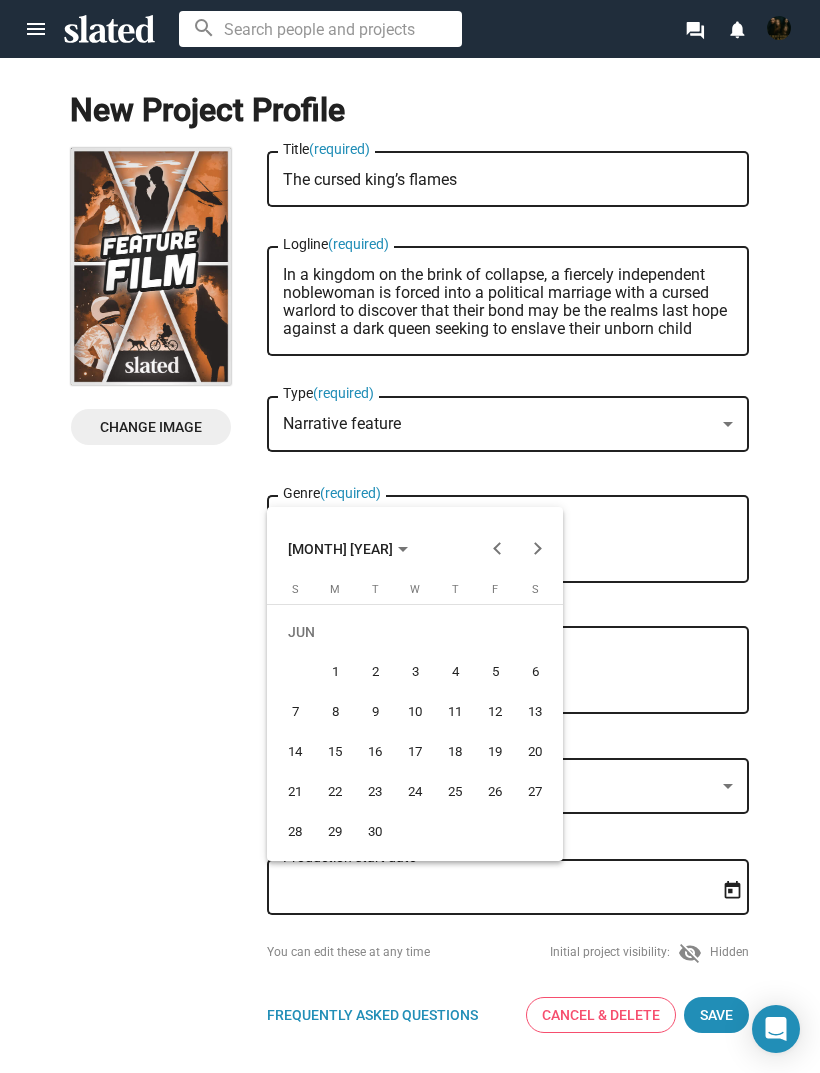 click on "13" at bounding box center (535, 712) 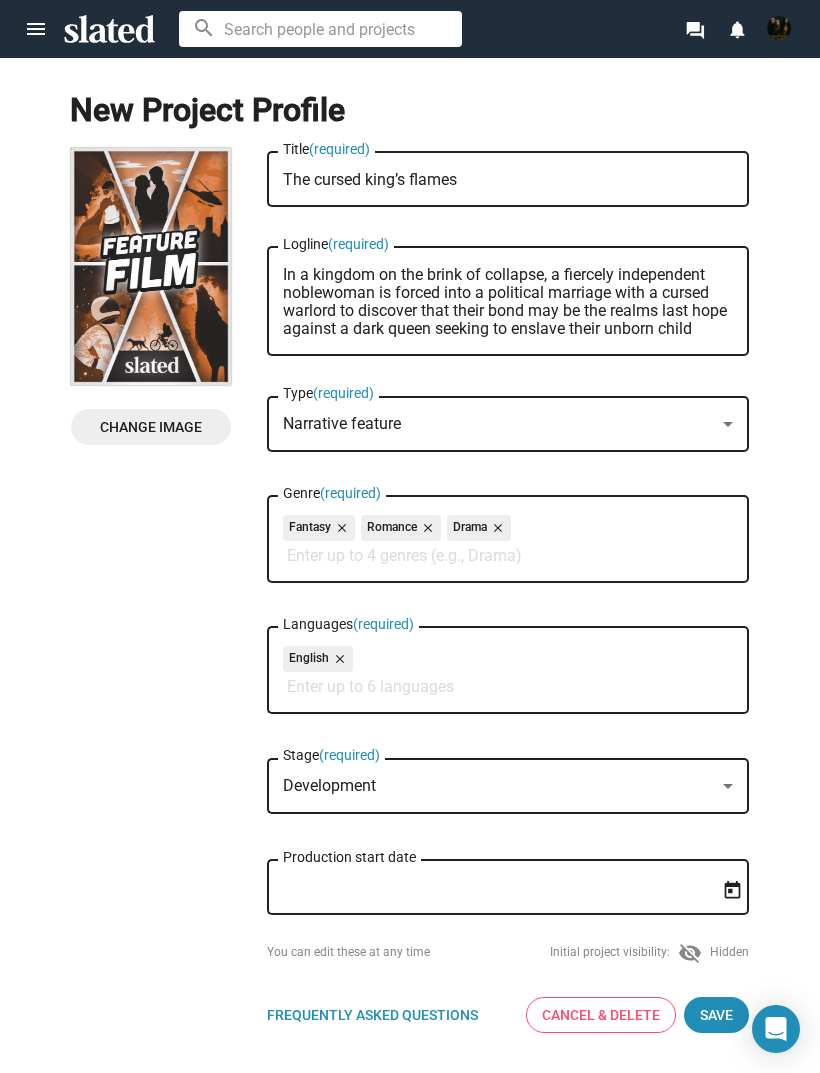 type on "6/13/2026" 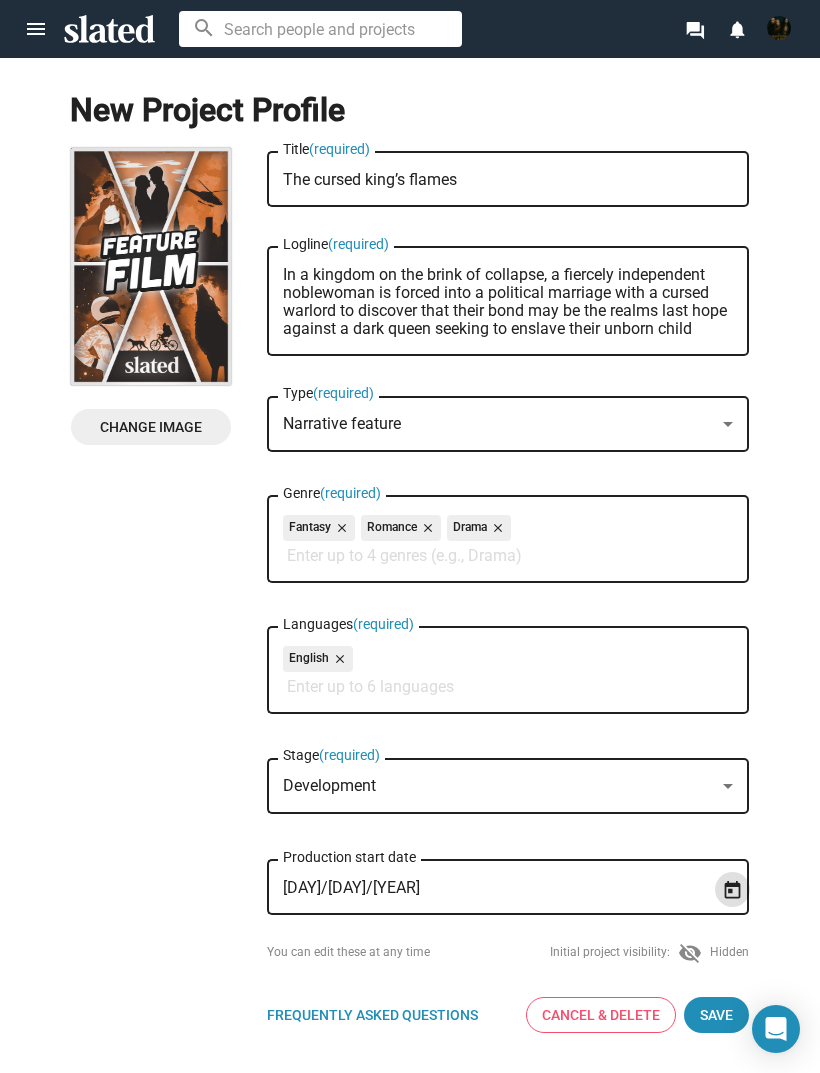 click on "Save" 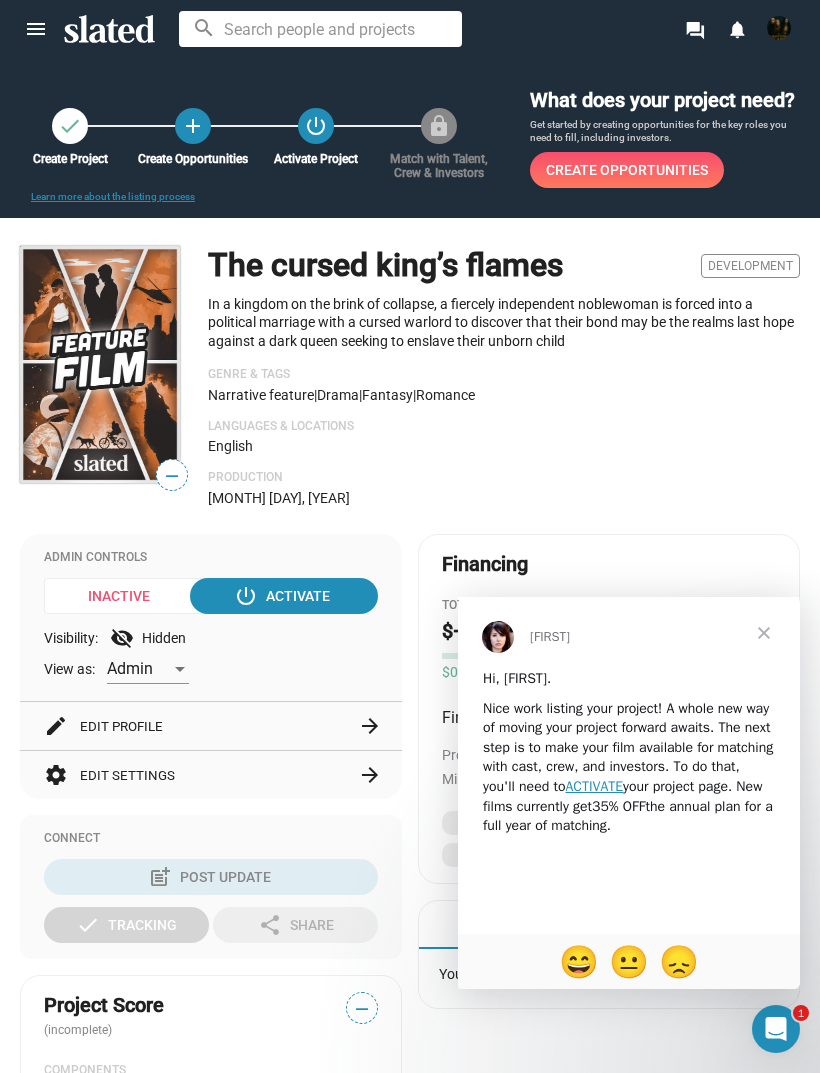 scroll, scrollTop: 0, scrollLeft: 0, axis: both 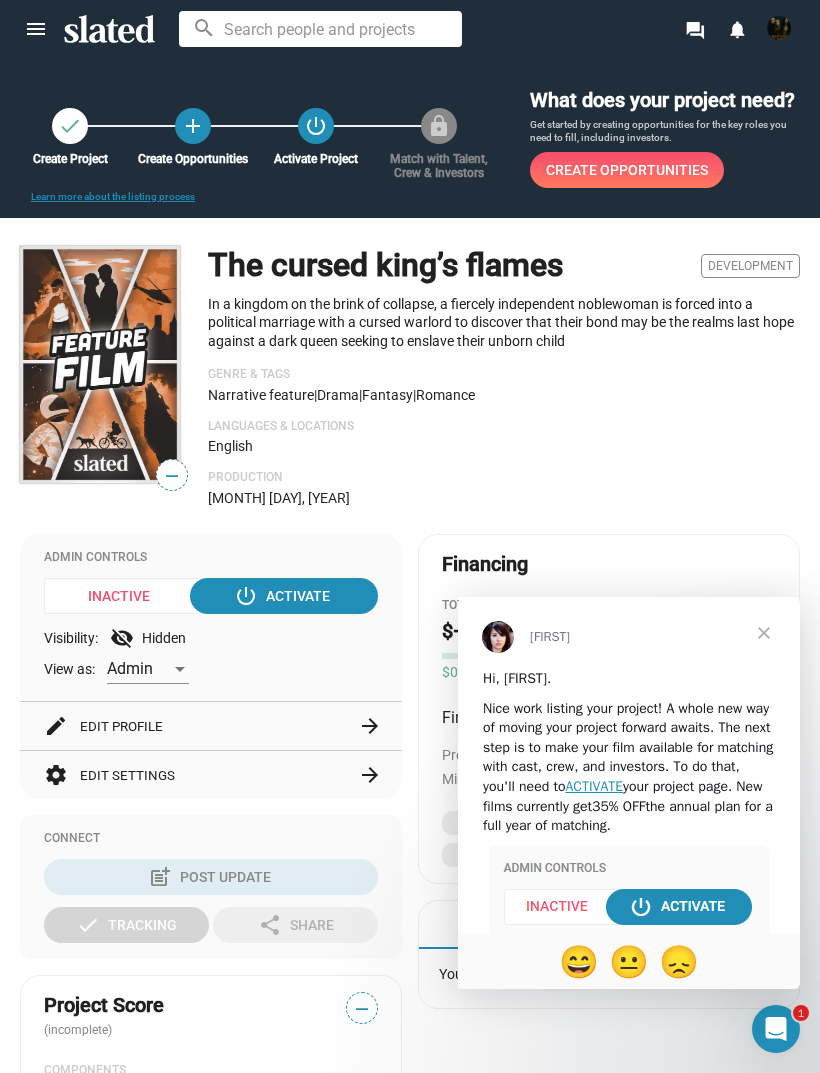 click at bounding box center (764, 633) 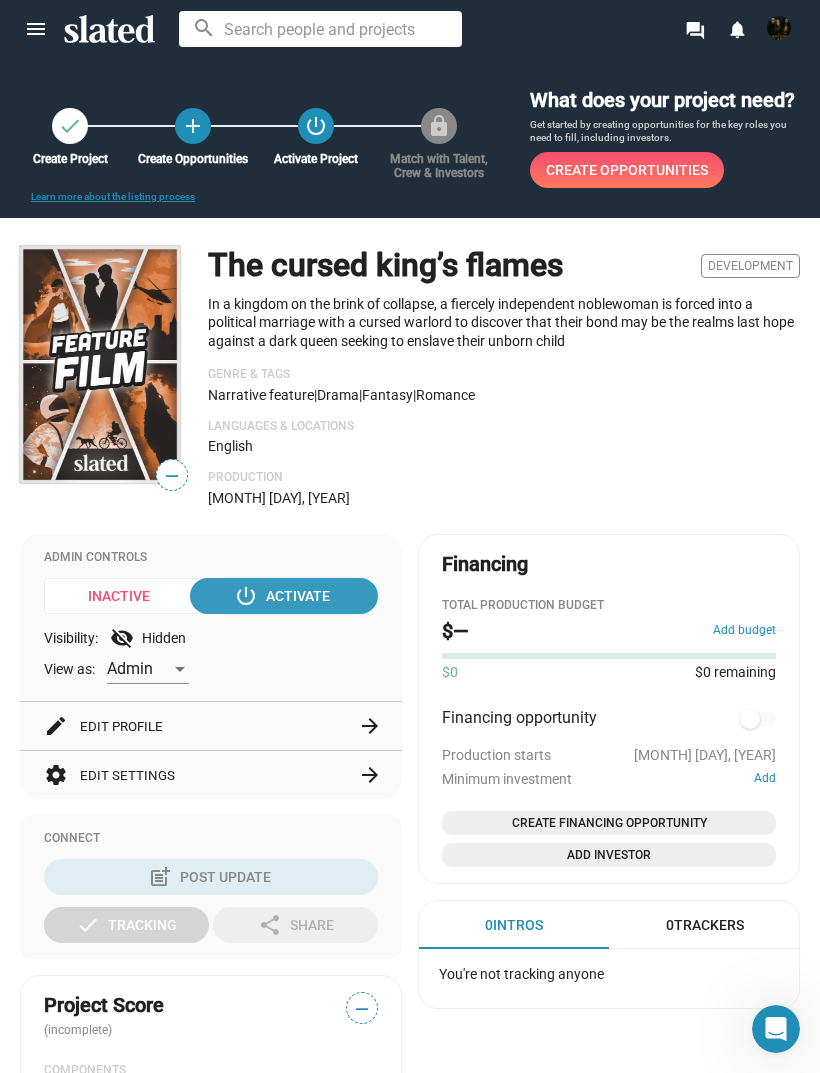 click on "power_settings_new  Activate" 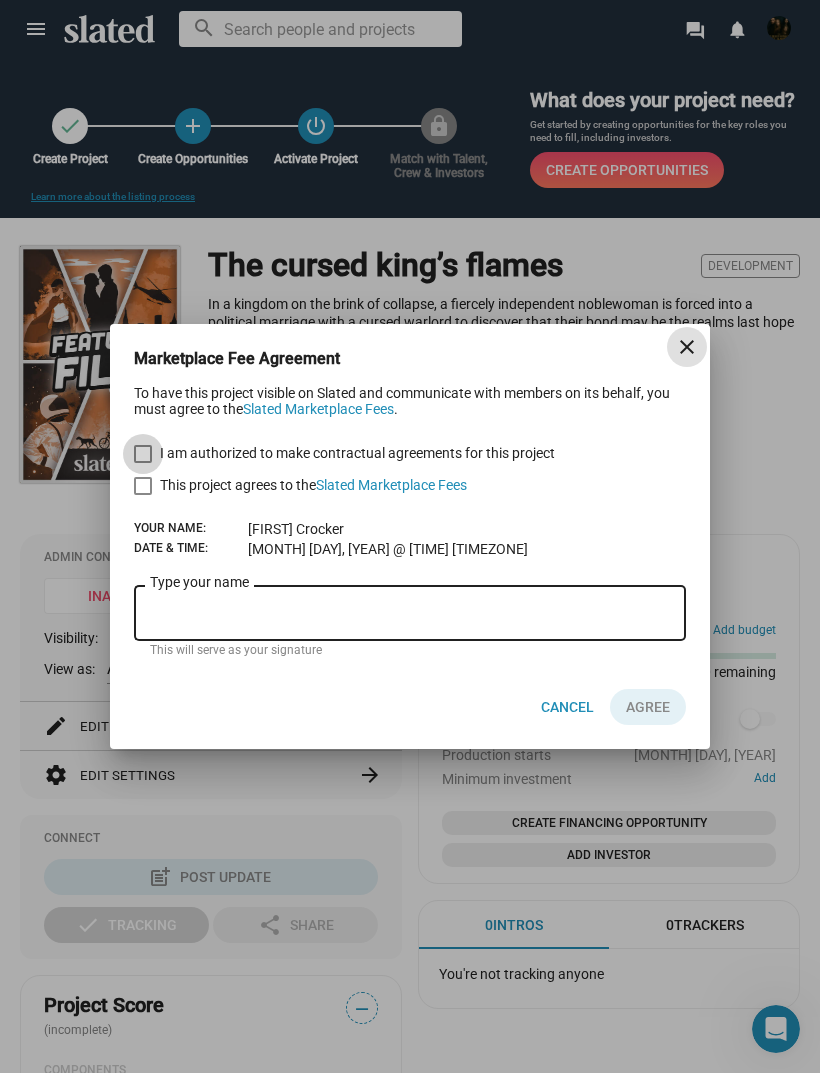 click at bounding box center [143, 454] 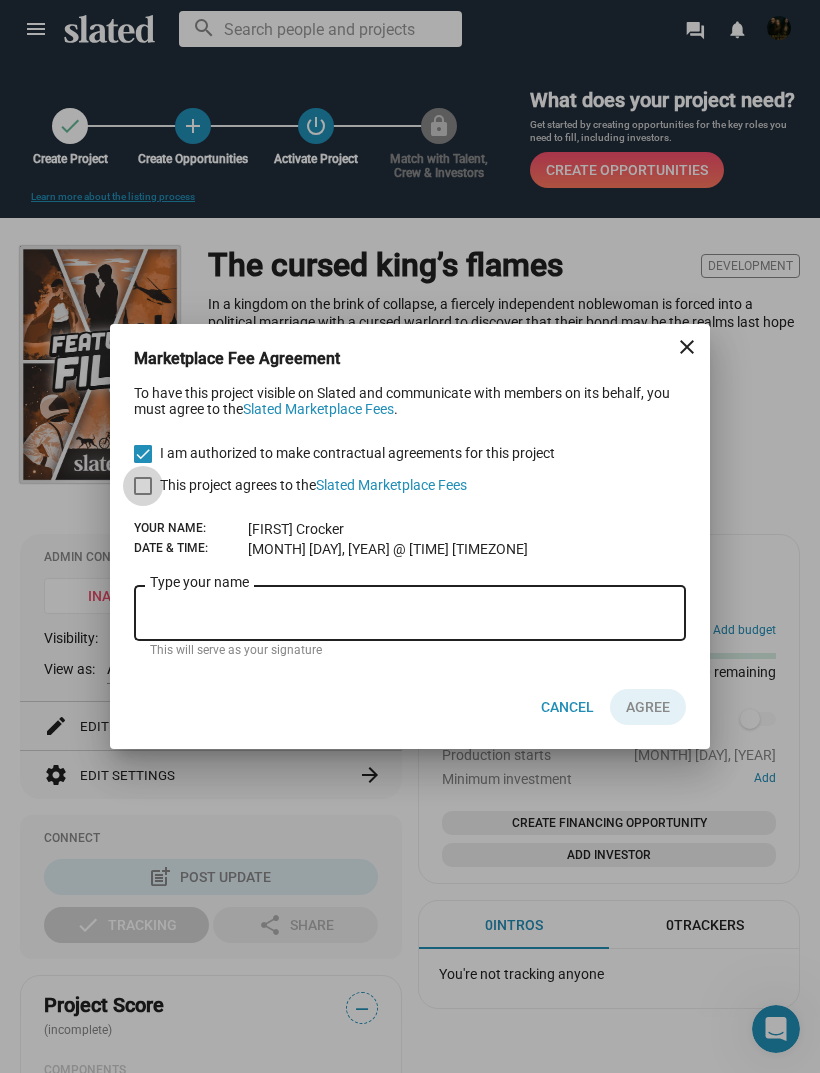 click at bounding box center [143, 486] 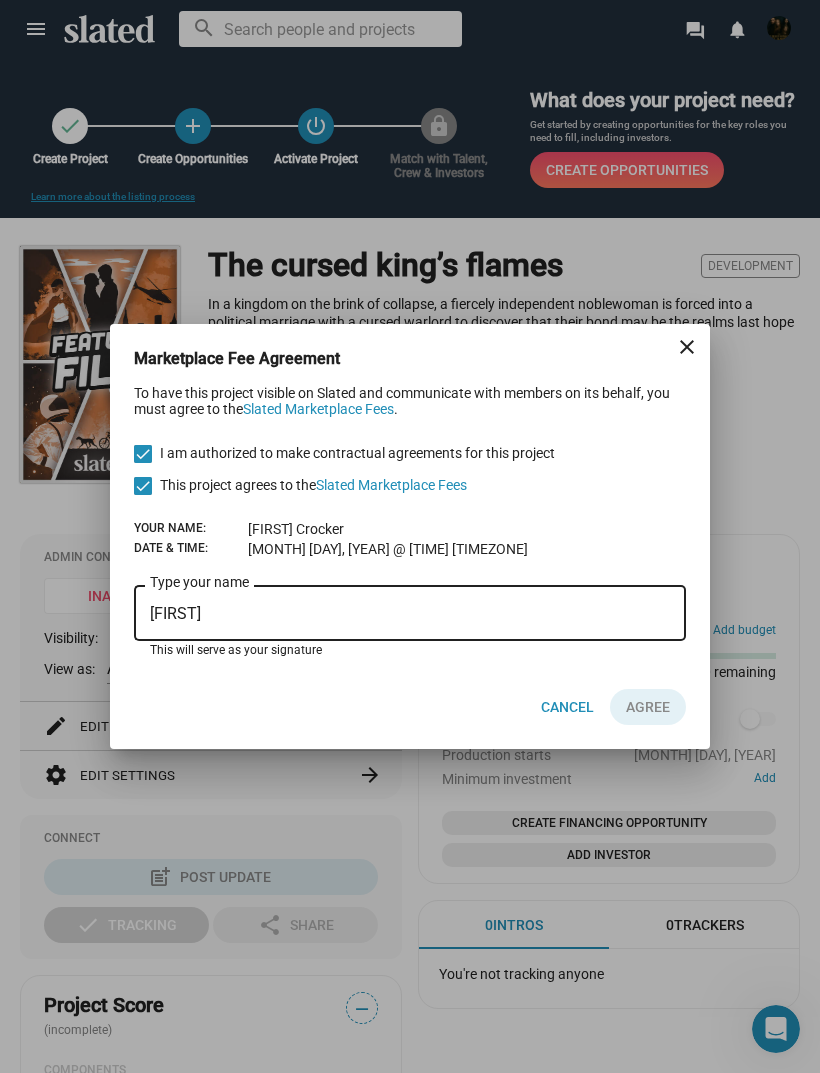 type on "Kamri" 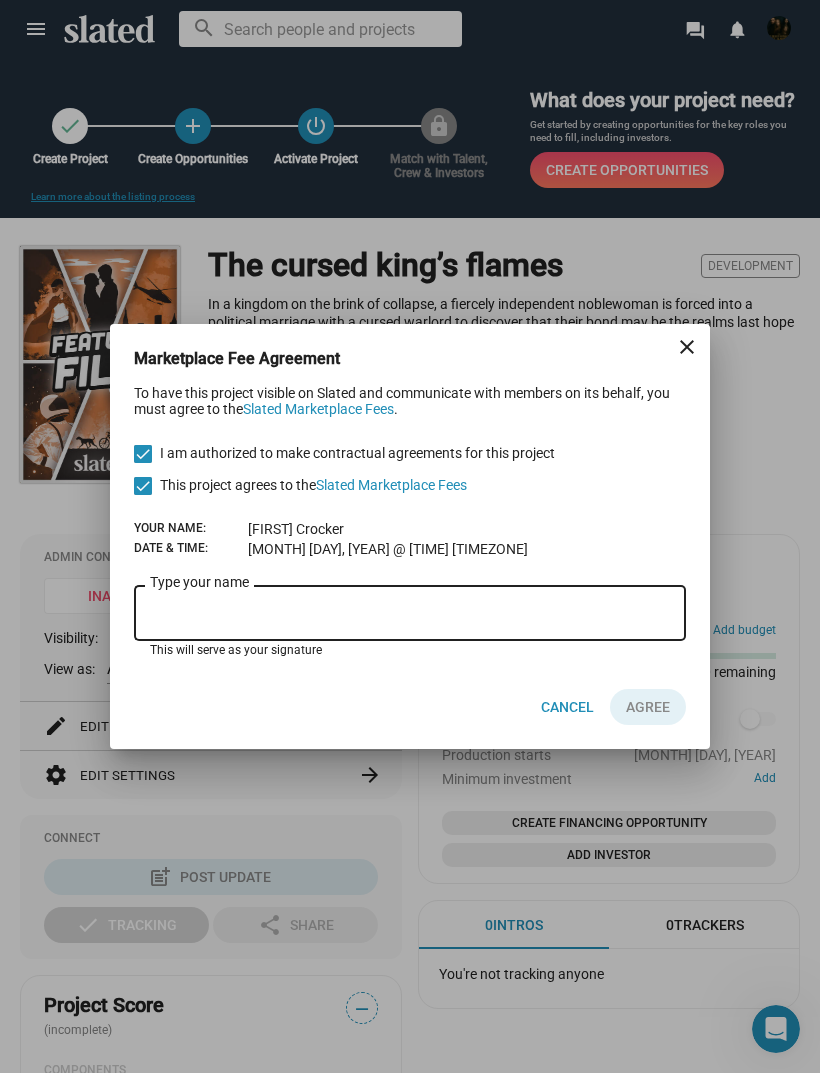 type on "[FIRST] [LAST]" 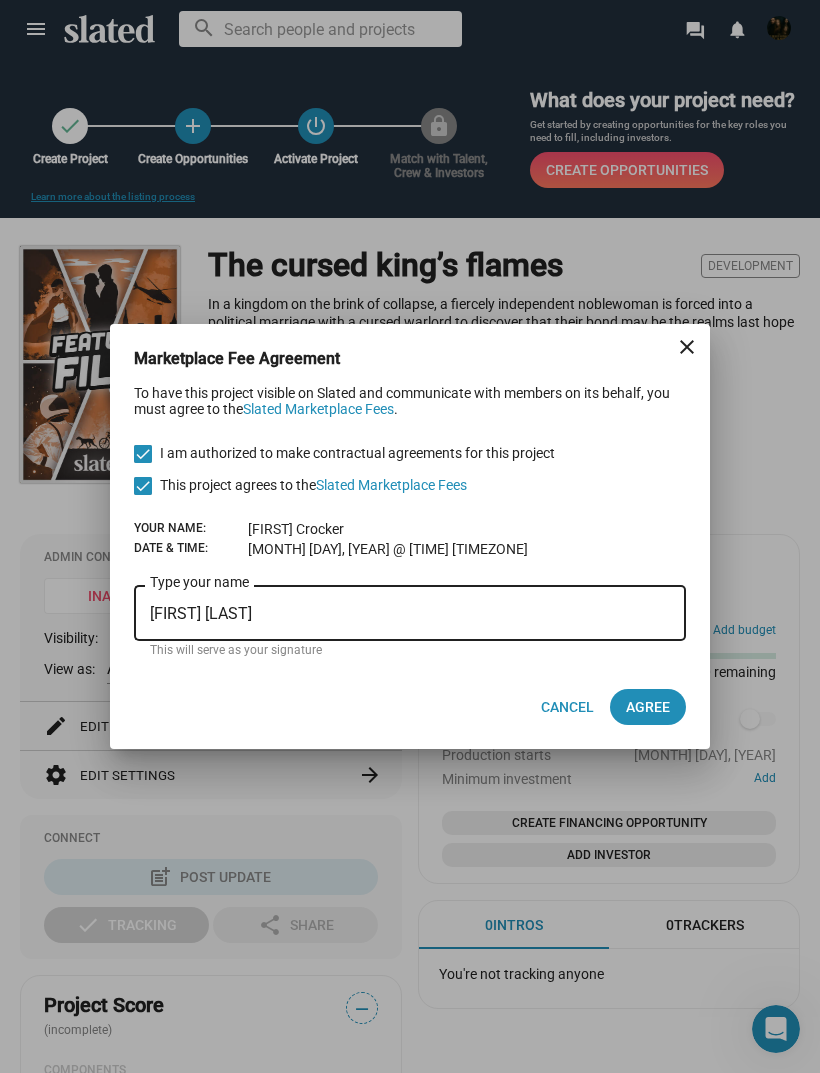 click on "AGREE" at bounding box center [648, 707] 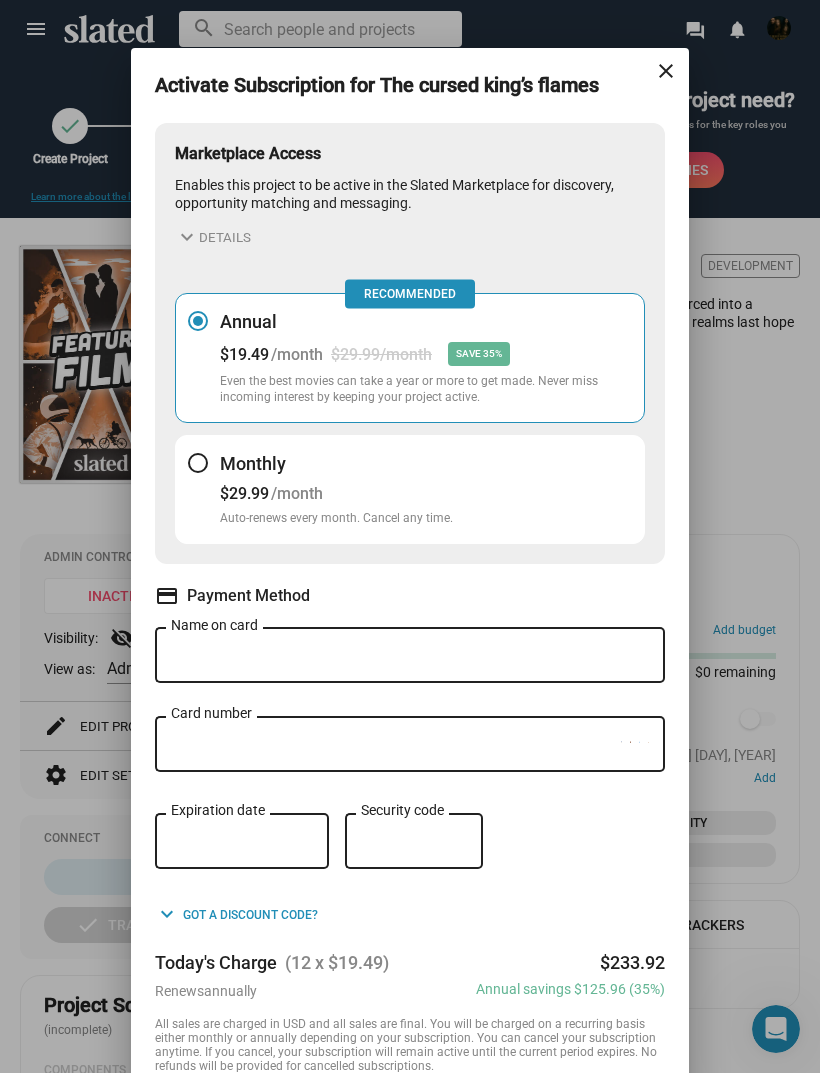 click at bounding box center [198, 463] 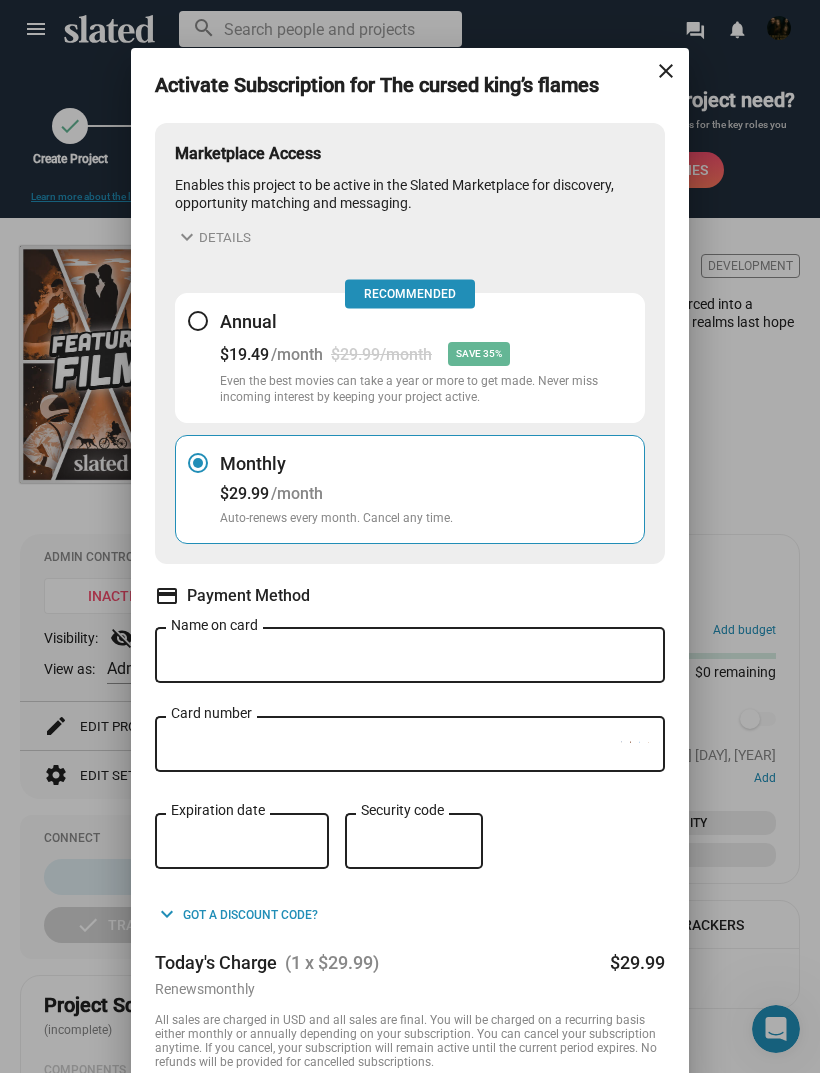 click on "close" at bounding box center [666, 71] 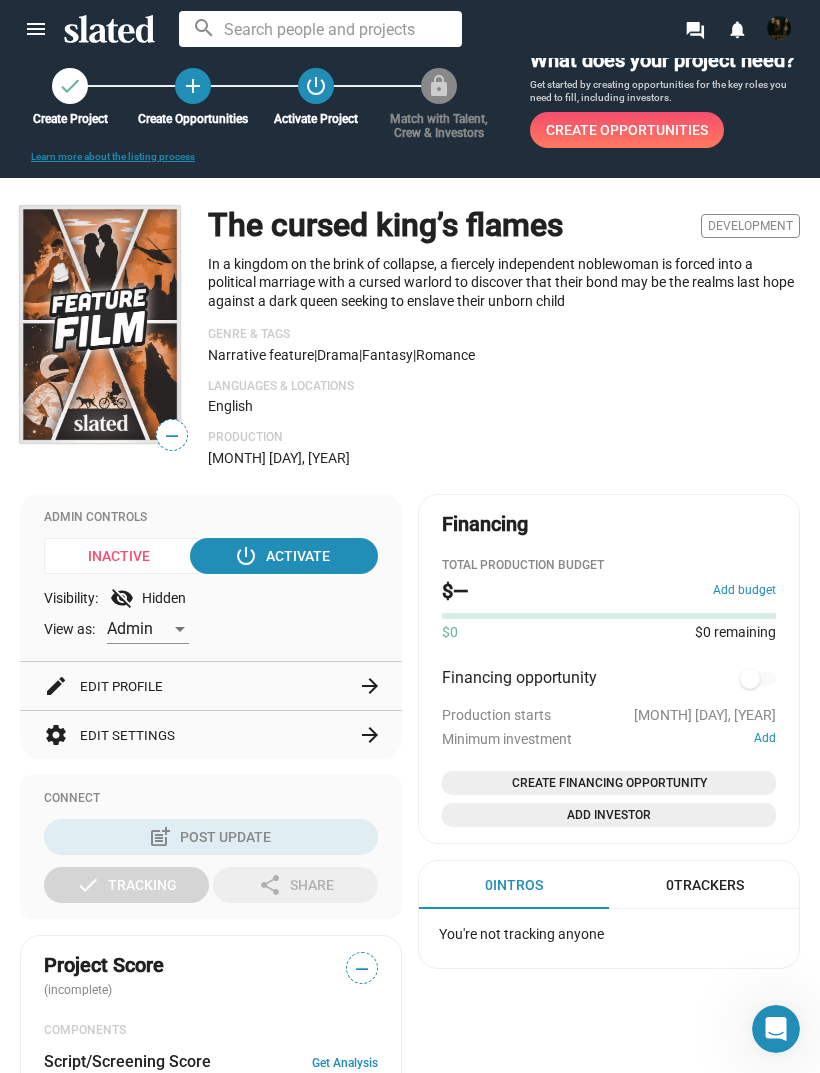 scroll, scrollTop: 25, scrollLeft: 0, axis: vertical 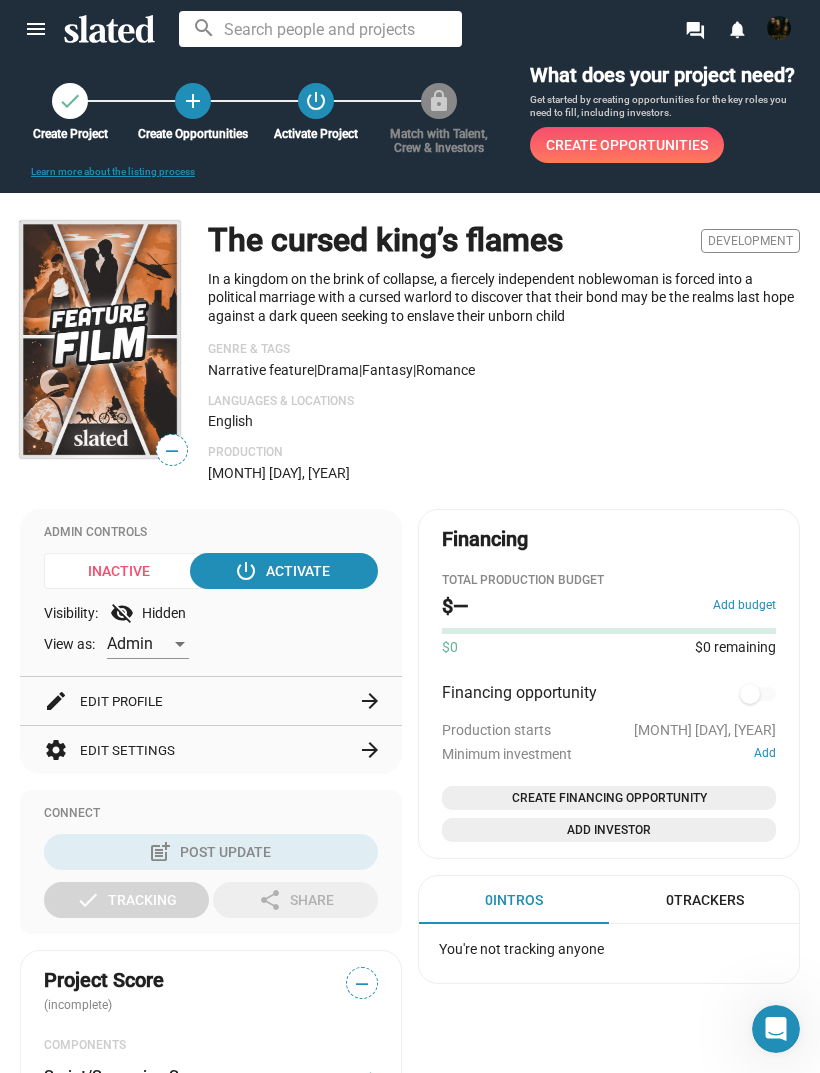 click on "Inactive" 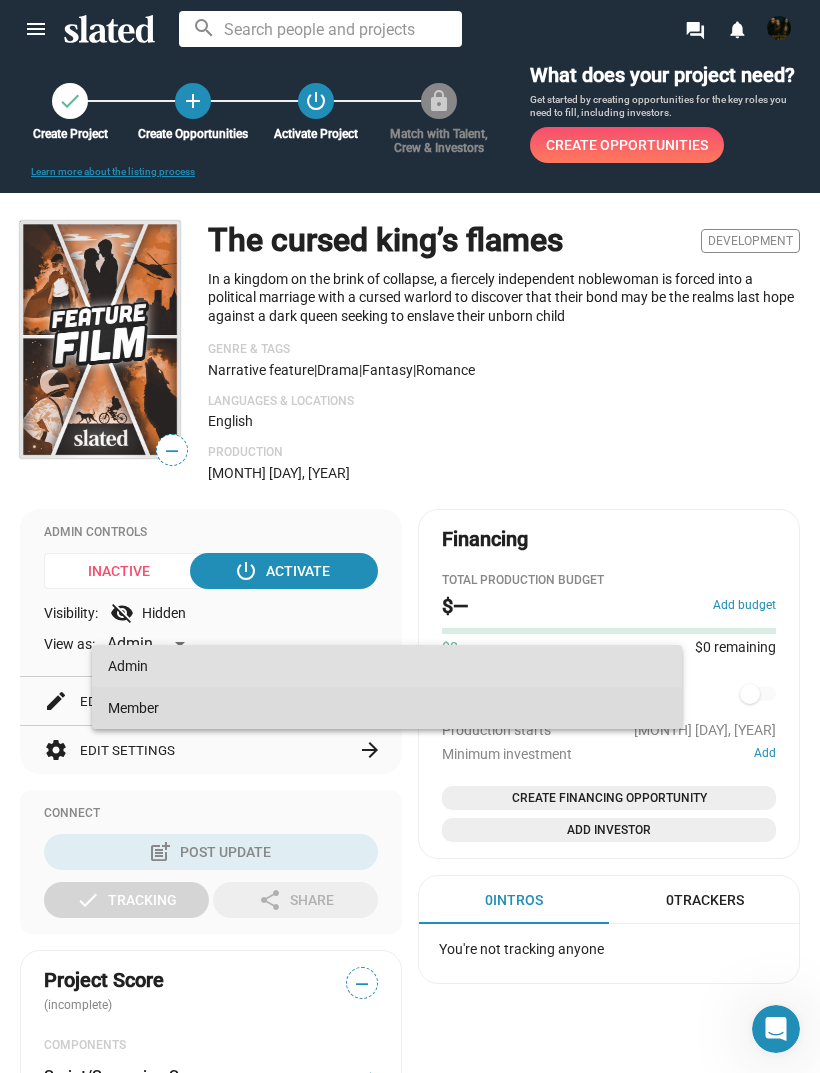 click on "Member" at bounding box center [387, 708] 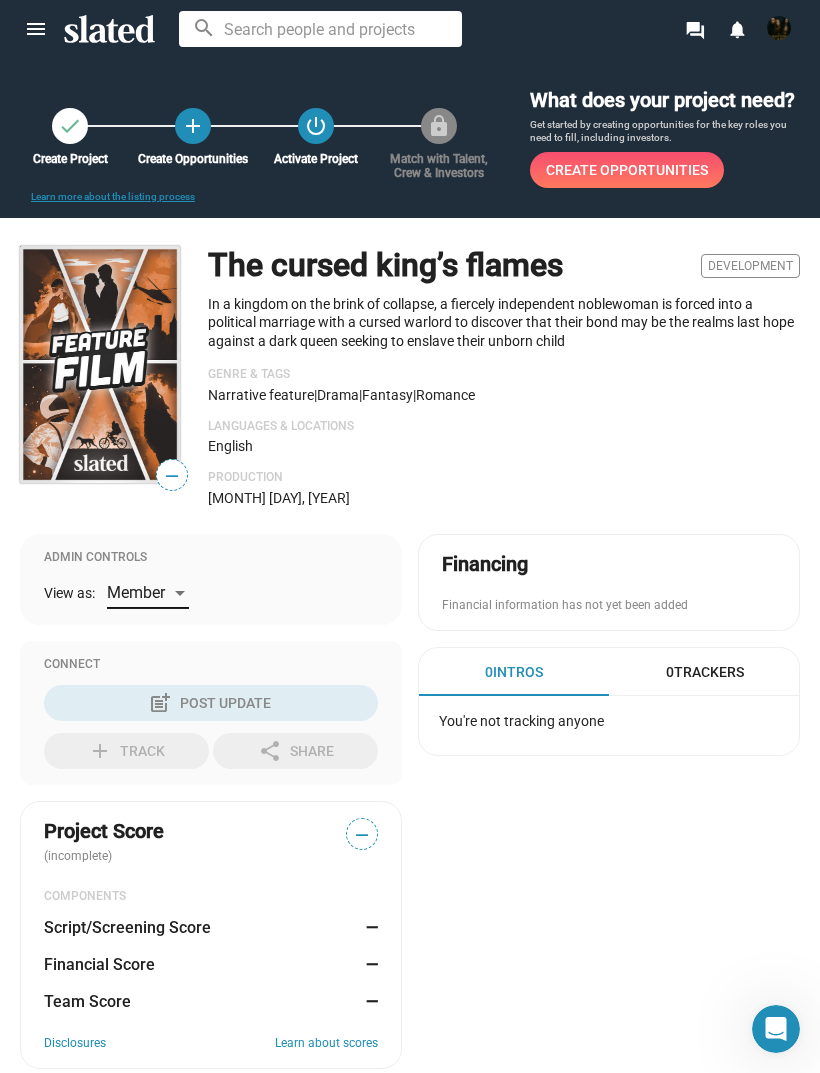 scroll, scrollTop: 0, scrollLeft: 0, axis: both 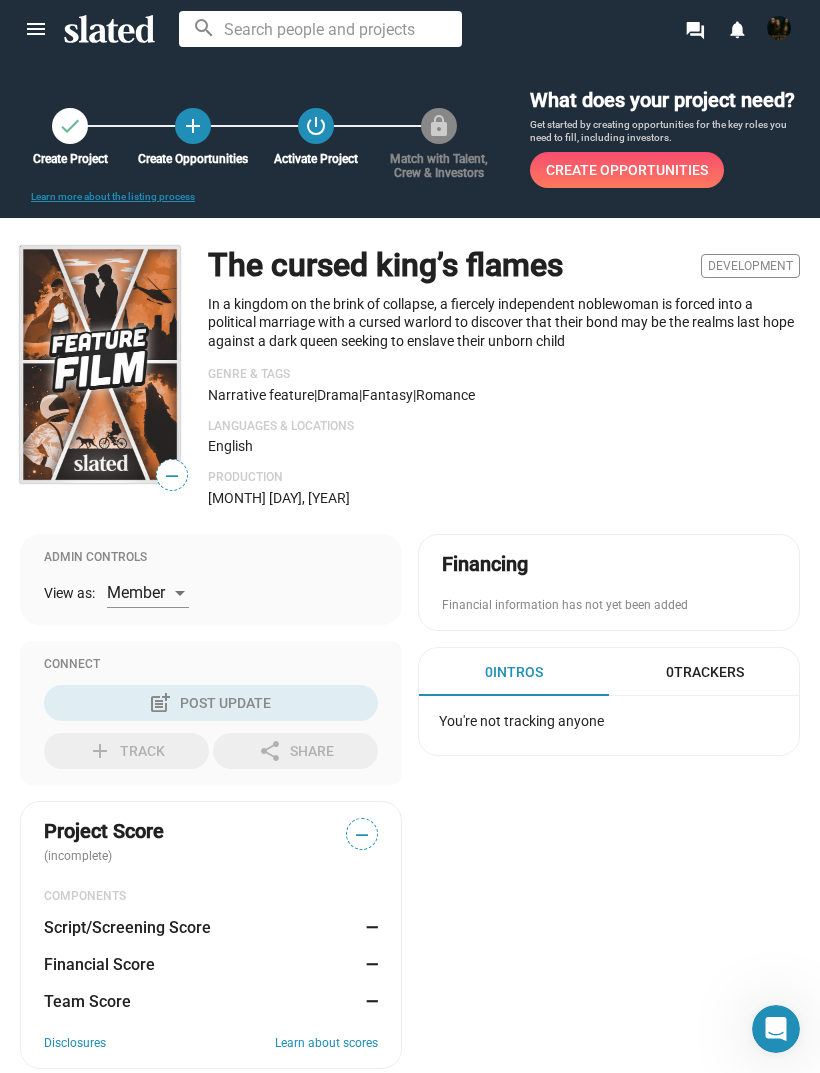 click on "—" 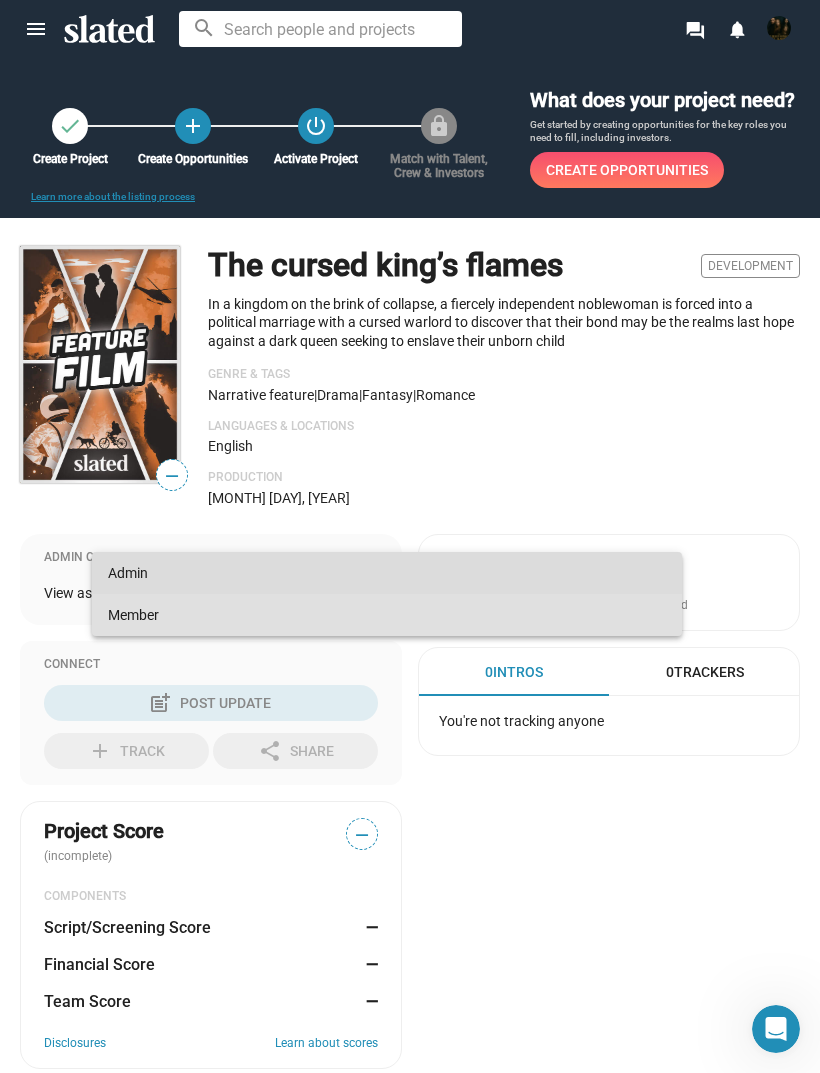 click on "Admin" at bounding box center (387, 573) 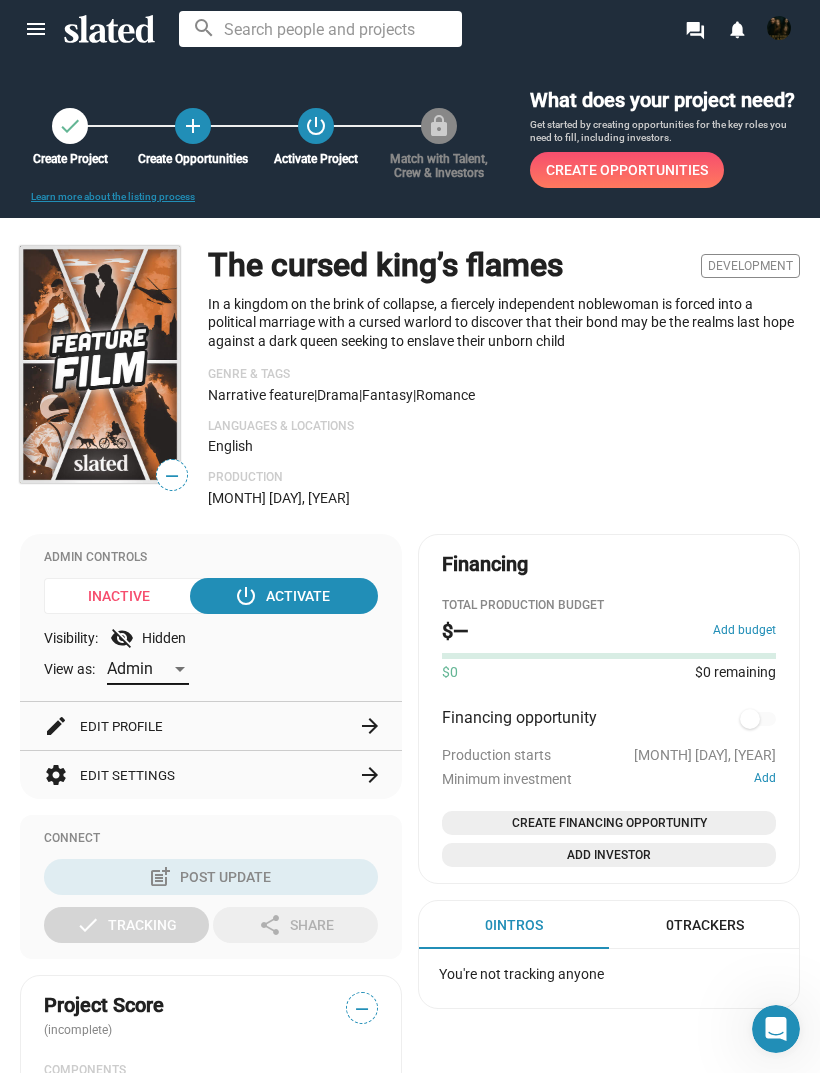 click on "—" 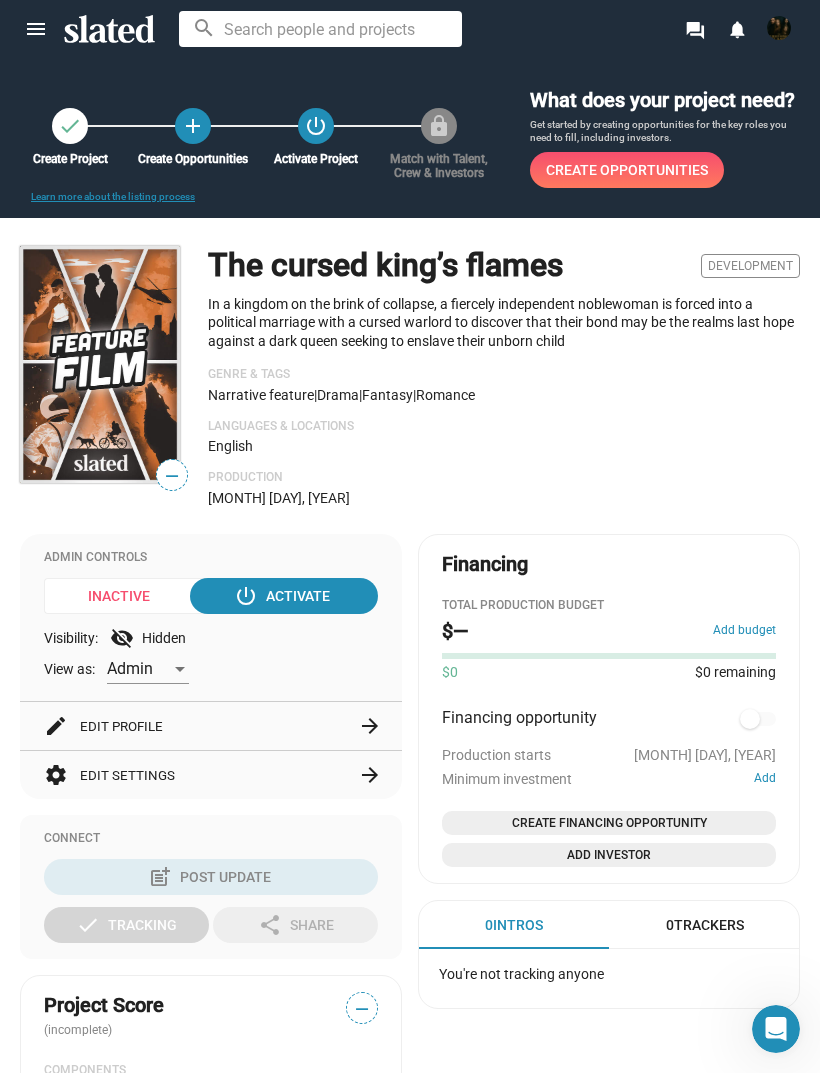 click on "—" 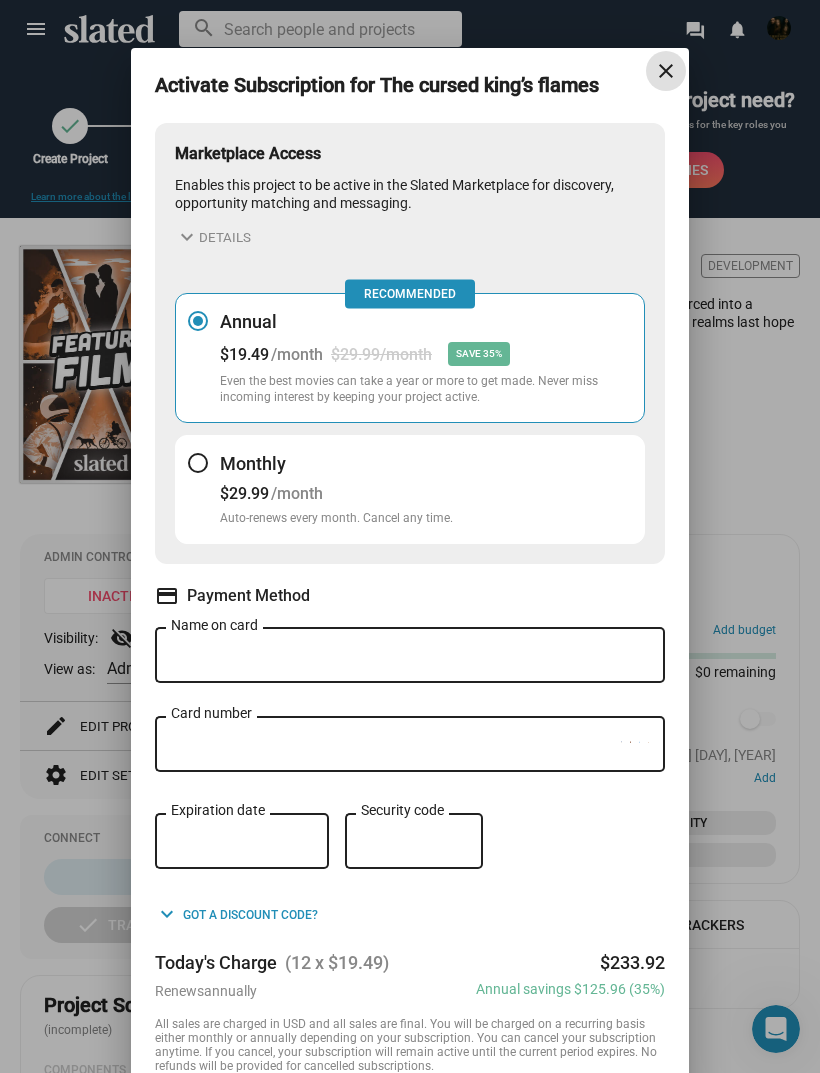 click on "close" at bounding box center (666, 71) 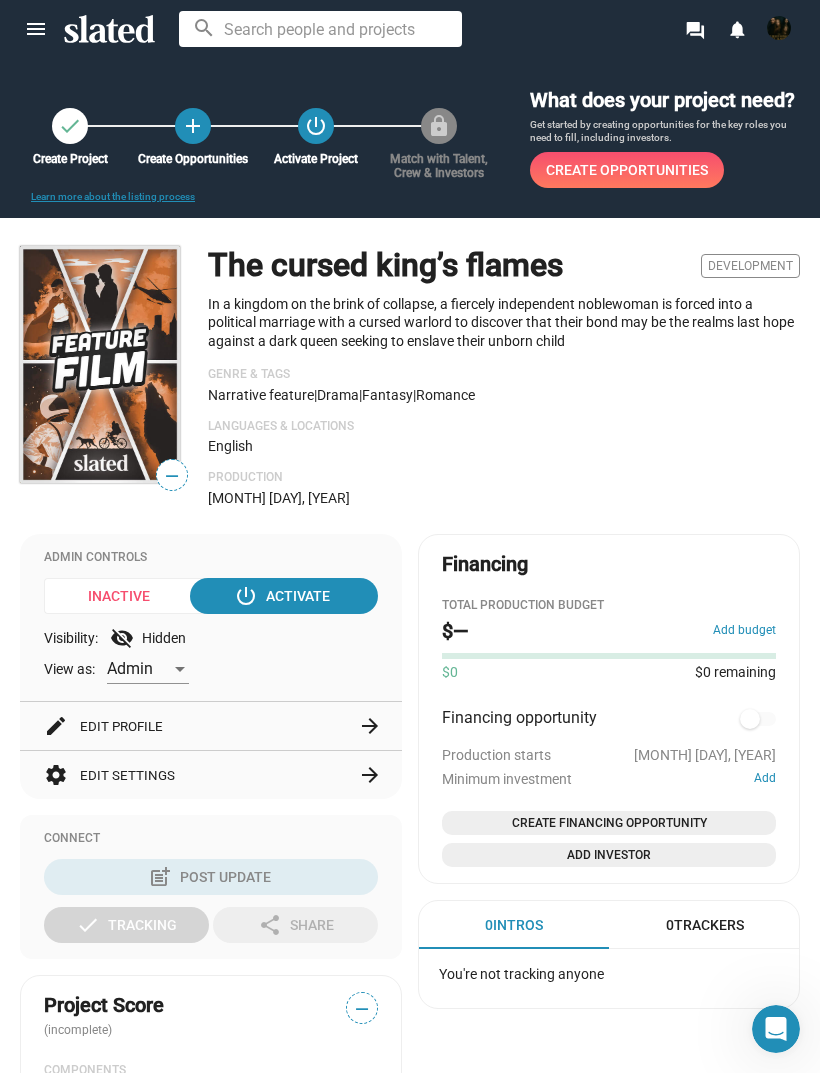 click on "add" at bounding box center (193, 126) 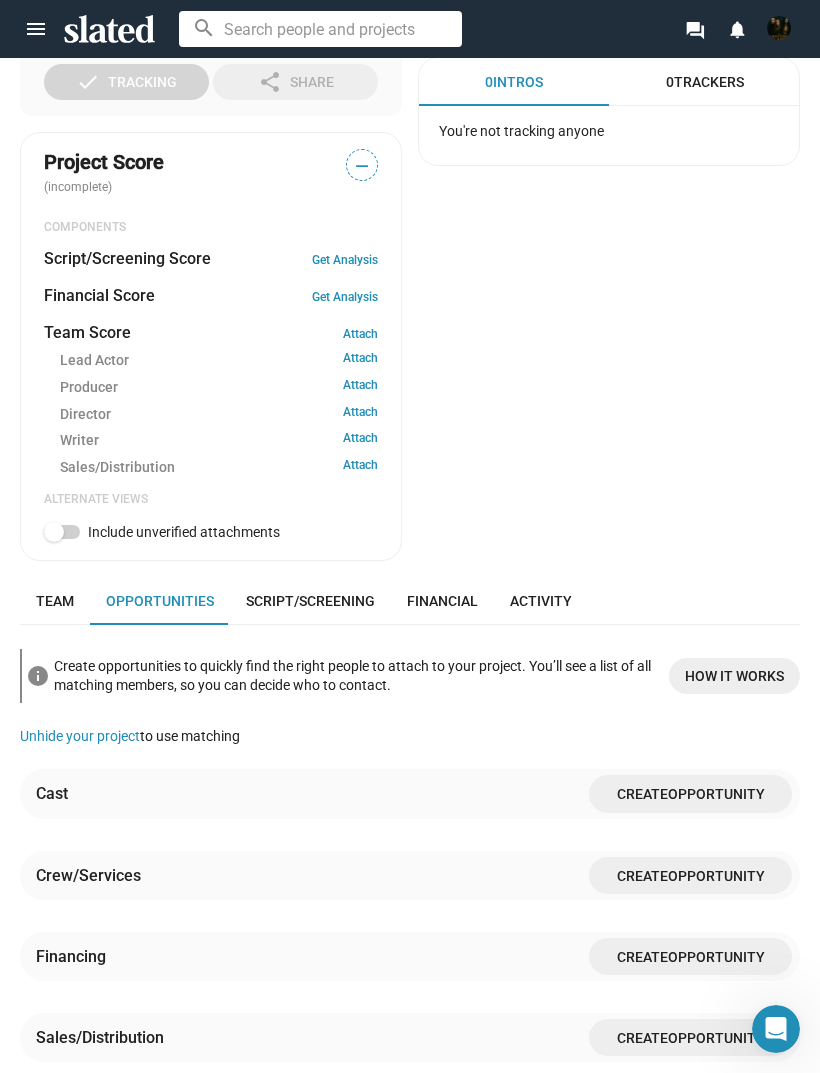scroll, scrollTop: 842, scrollLeft: 0, axis: vertical 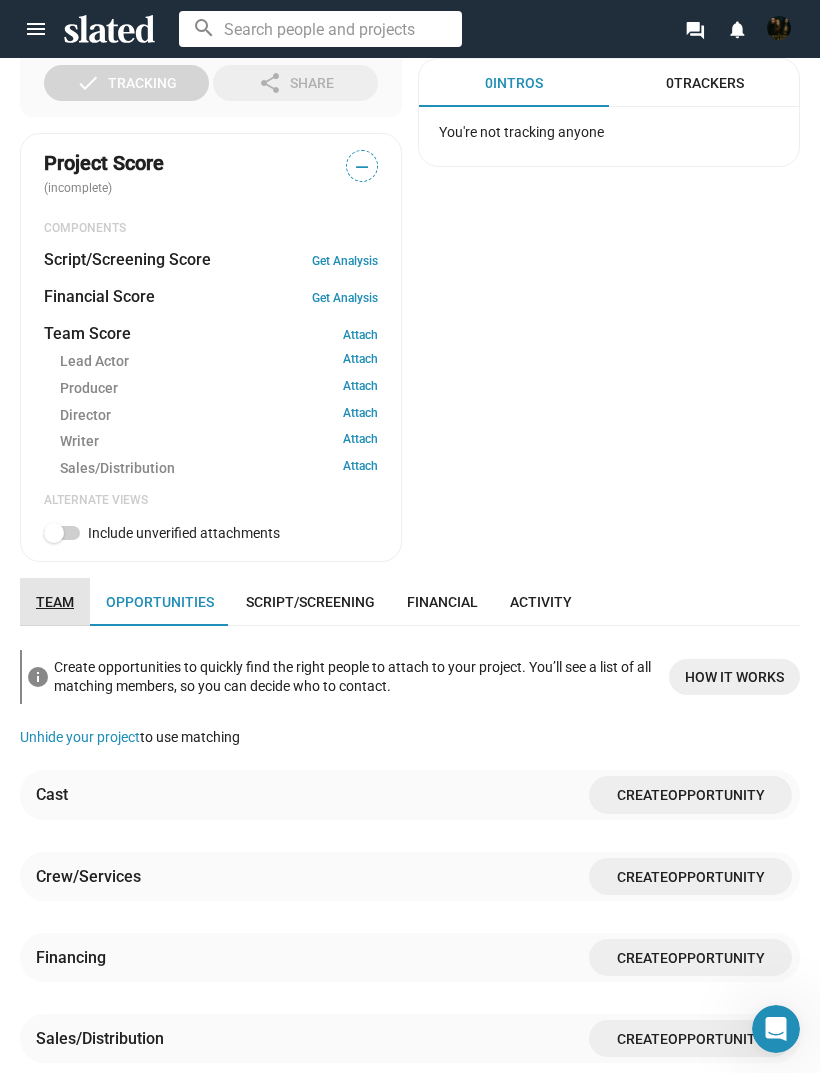 click on "Team" at bounding box center [55, 602] 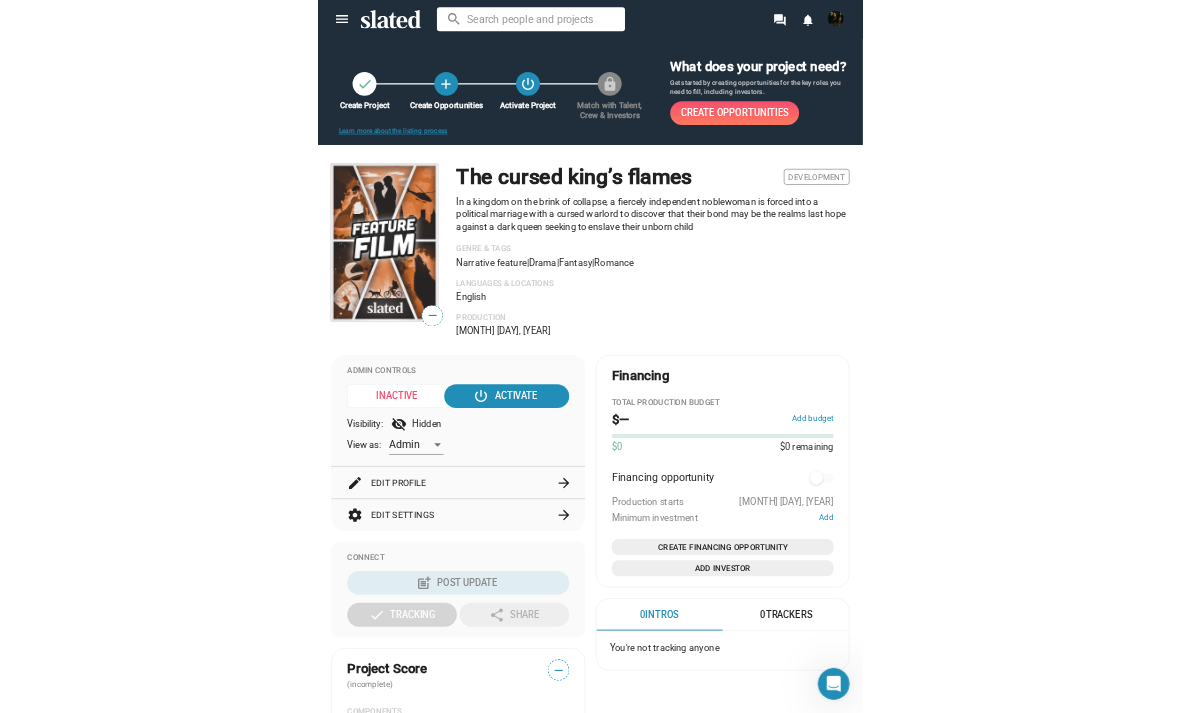 scroll, scrollTop: 0, scrollLeft: 0, axis: both 